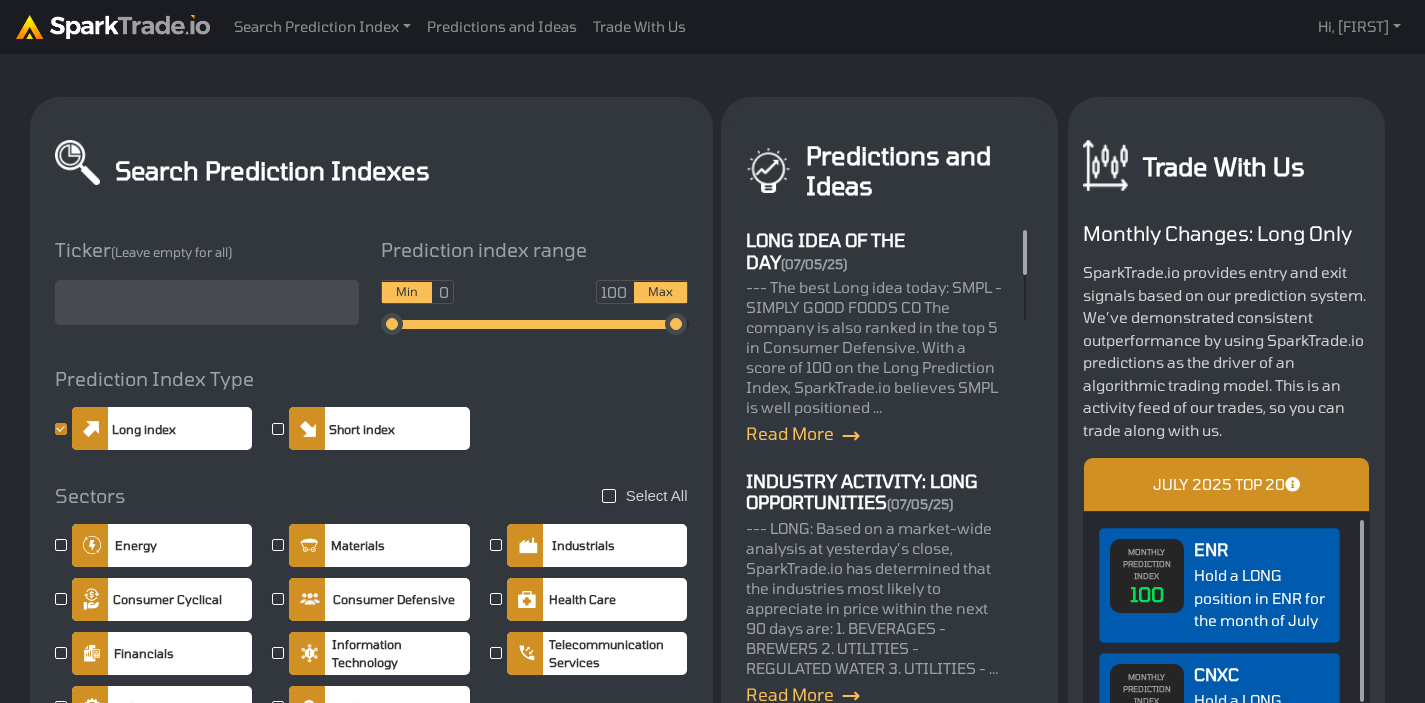 scroll, scrollTop: 0, scrollLeft: 0, axis: both 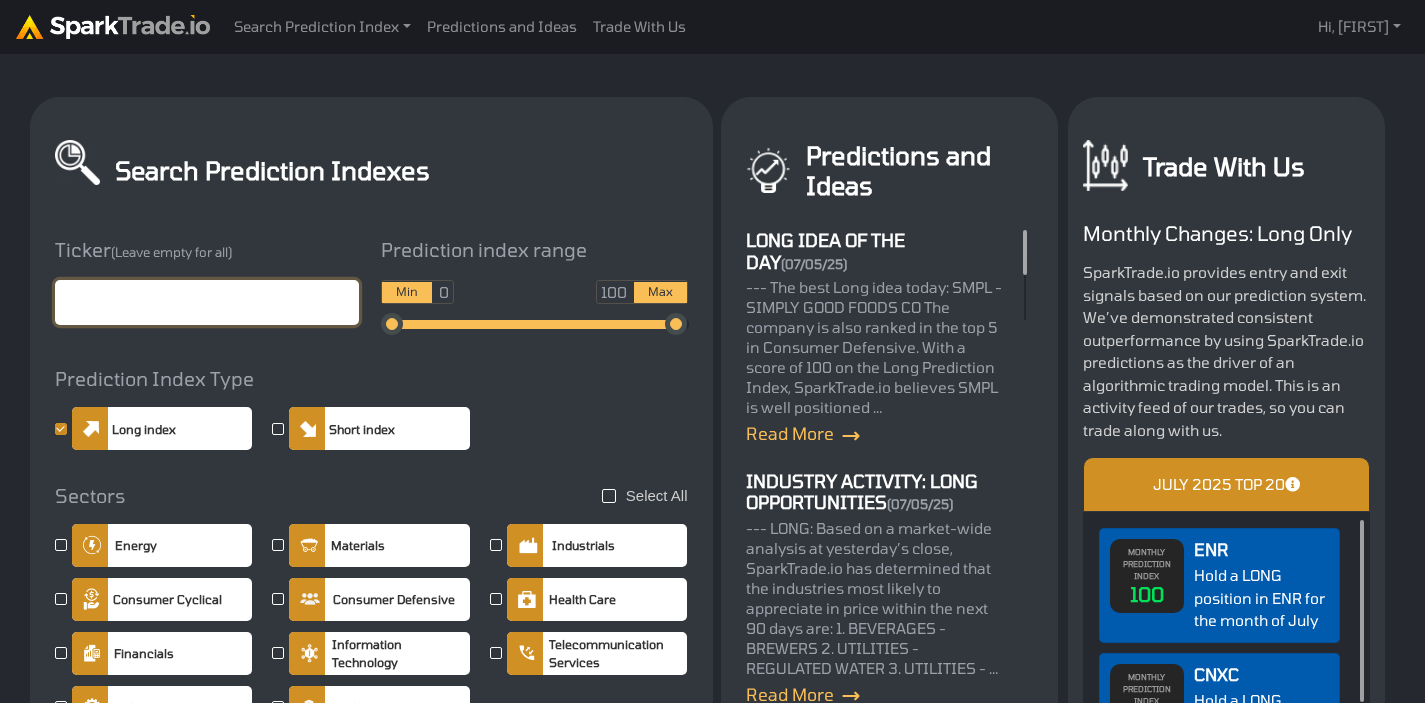 click at bounding box center [207, 302] 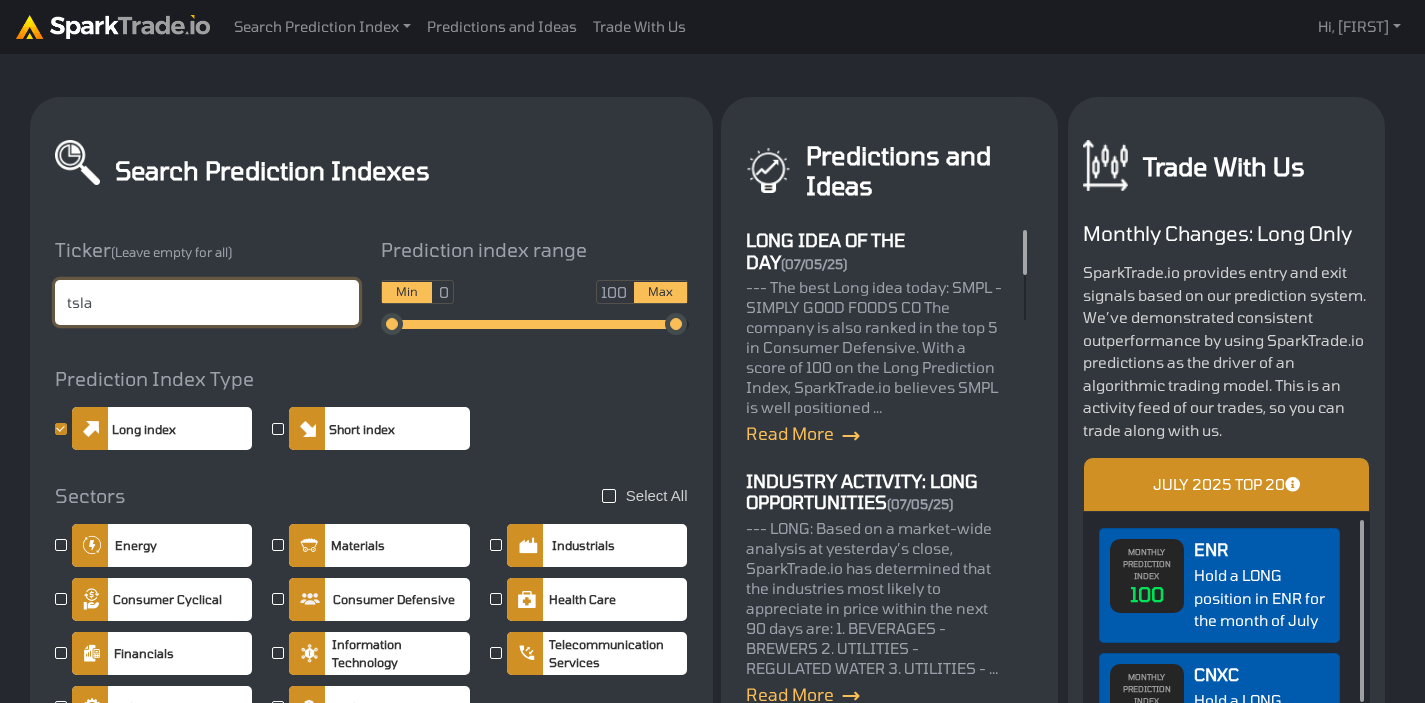 click on "Search" at bounding box center (534, 1103) 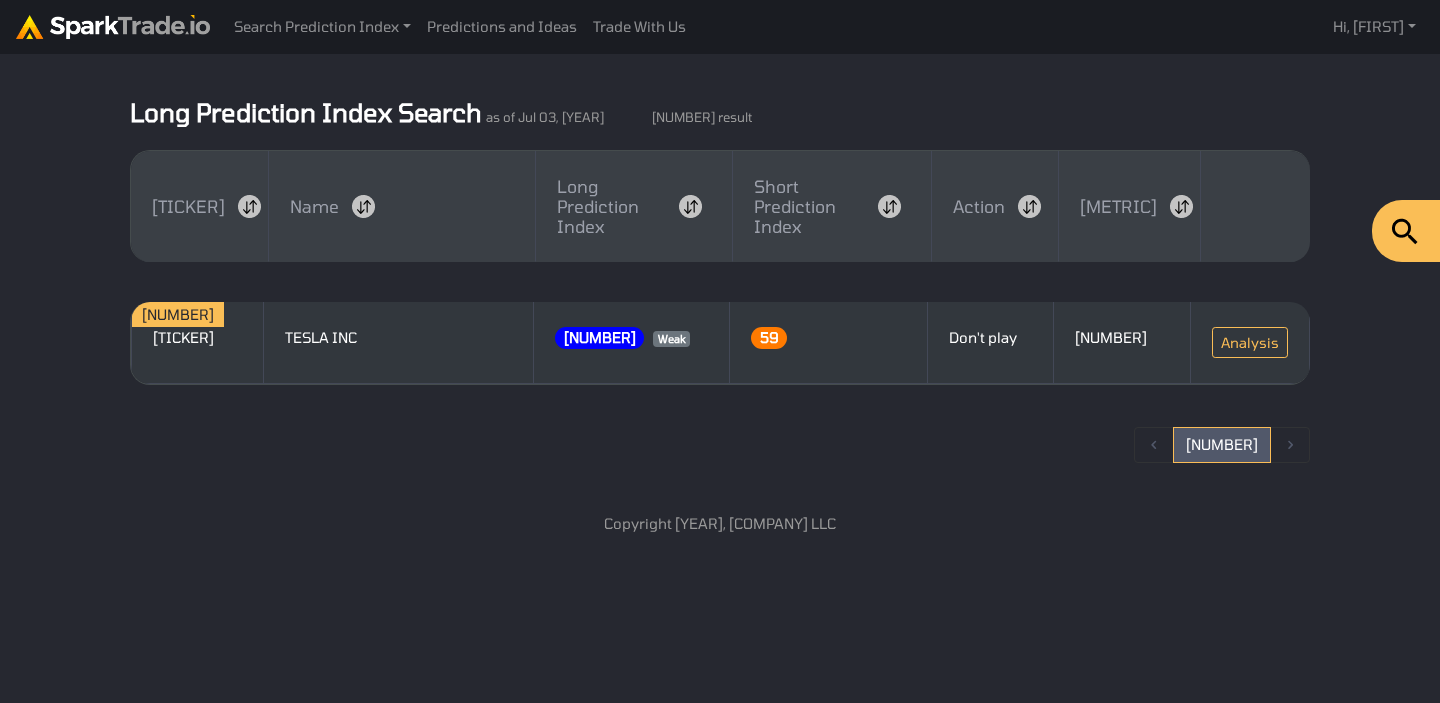 scroll, scrollTop: 0, scrollLeft: 0, axis: both 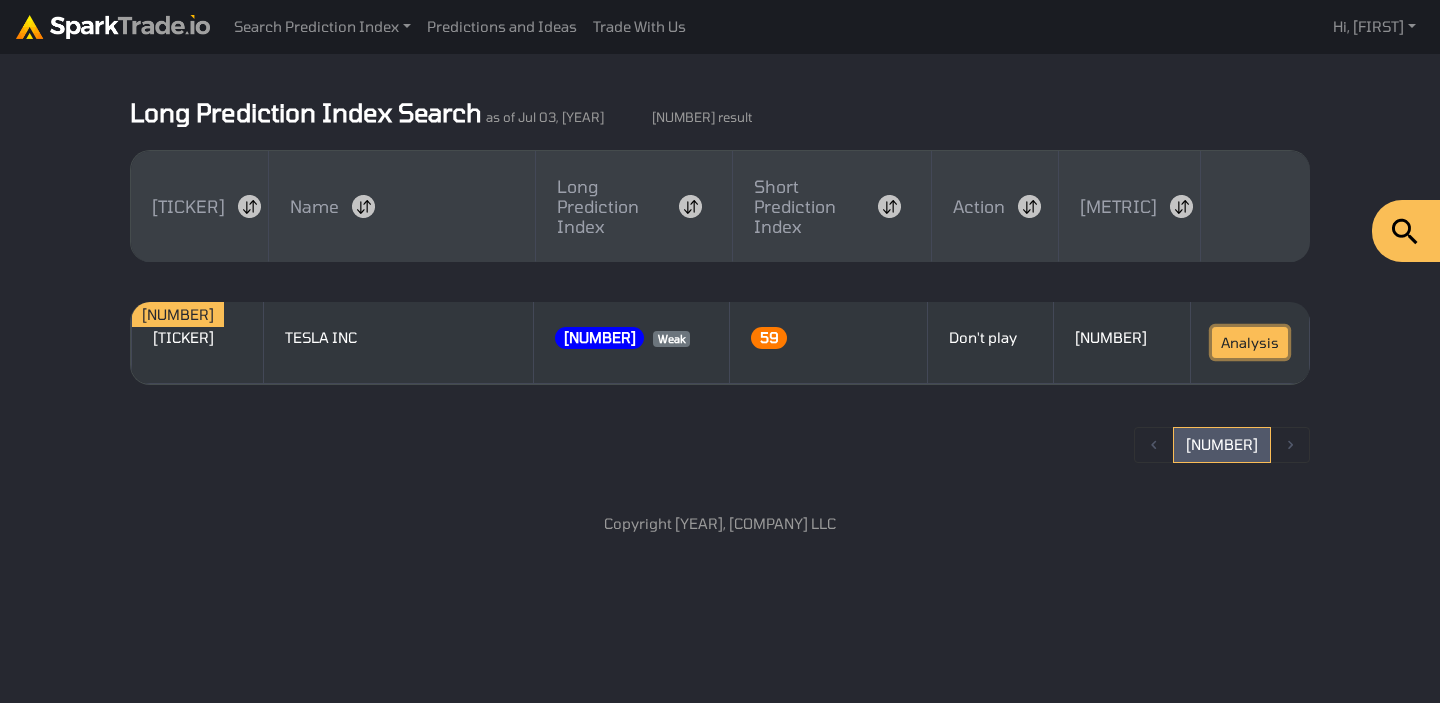 click on "Analysis" at bounding box center [1250, 342] 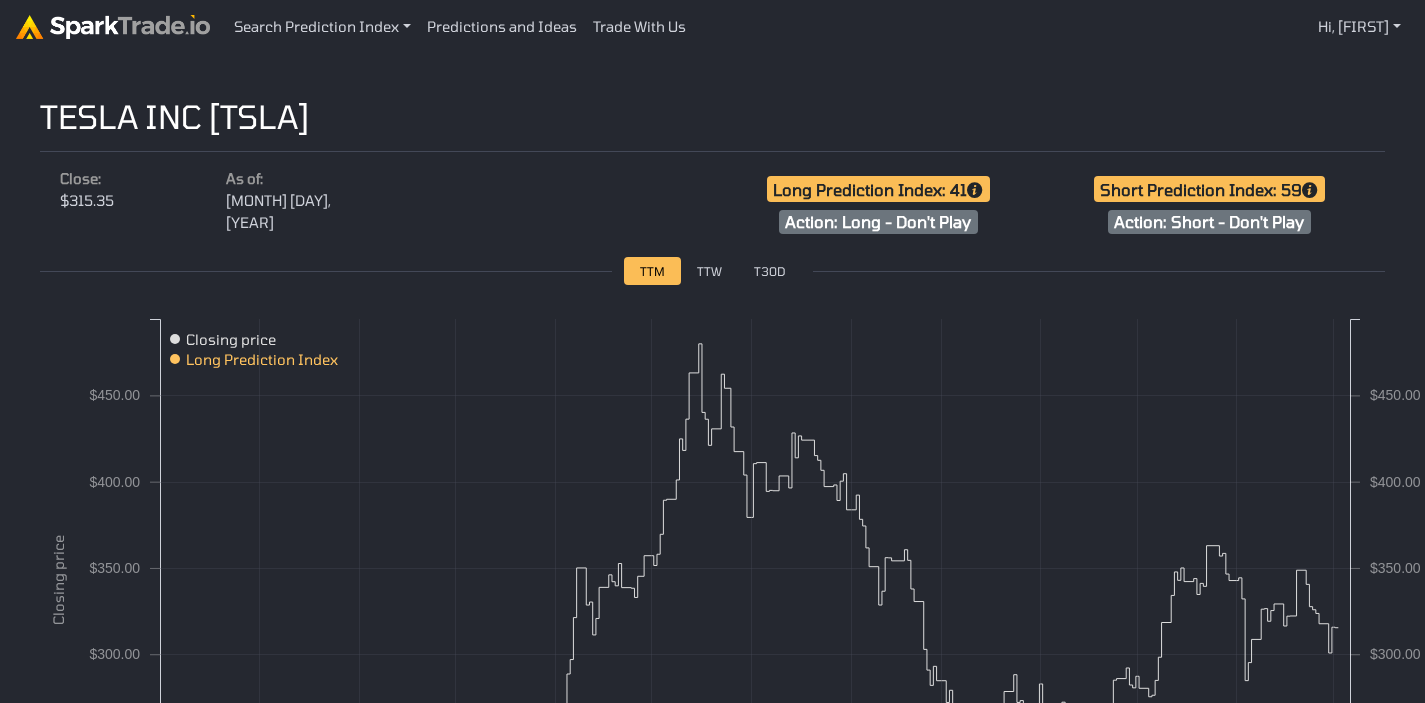 scroll, scrollTop: 0, scrollLeft: 0, axis: both 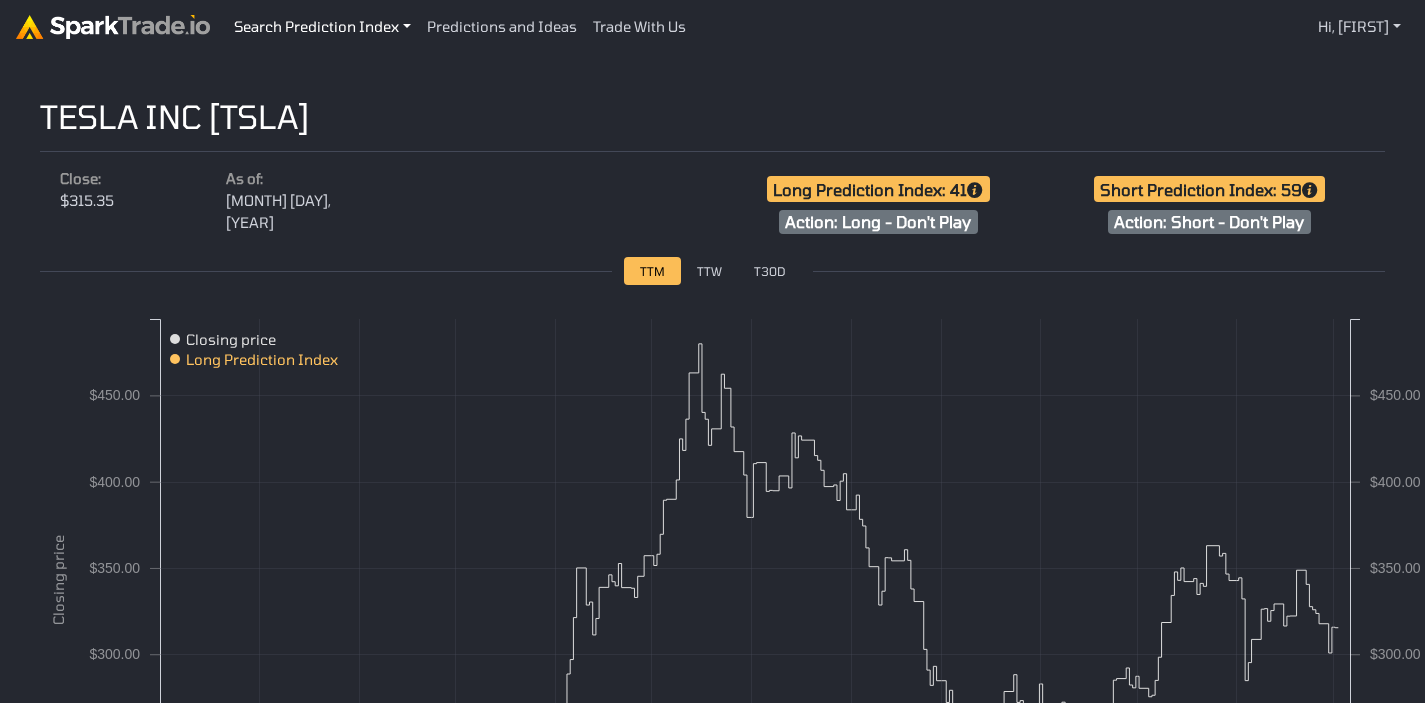click on "Search Prediction Index" at bounding box center [322, 27] 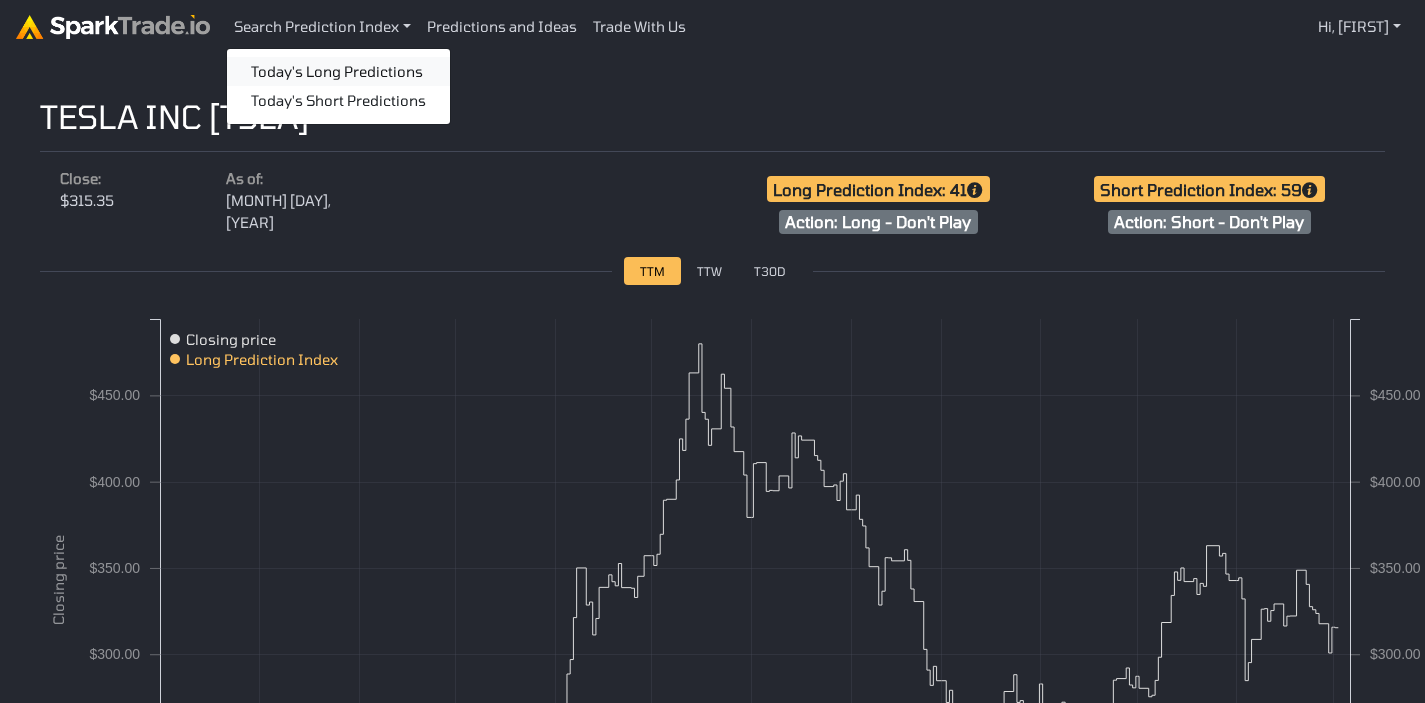 click on "Today's Long Predictions" at bounding box center (338, 72) 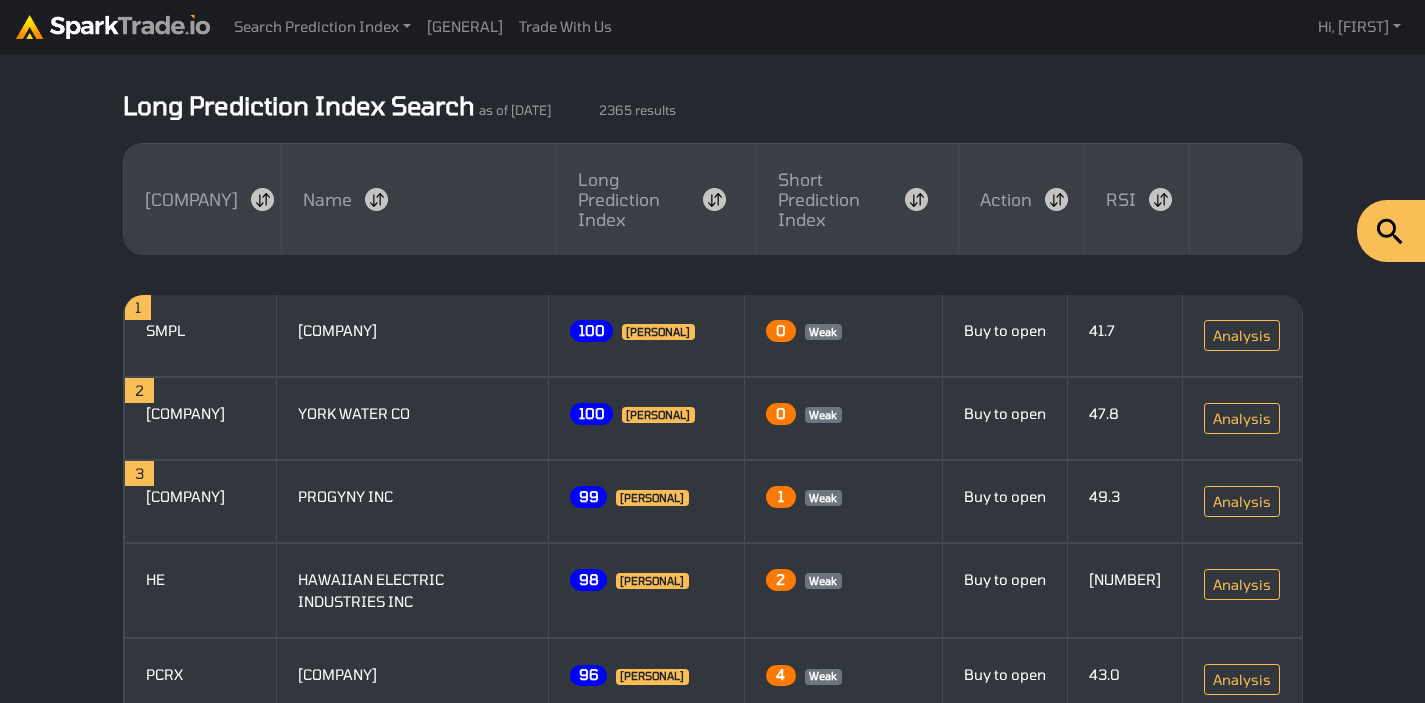 scroll, scrollTop: 0, scrollLeft: 0, axis: both 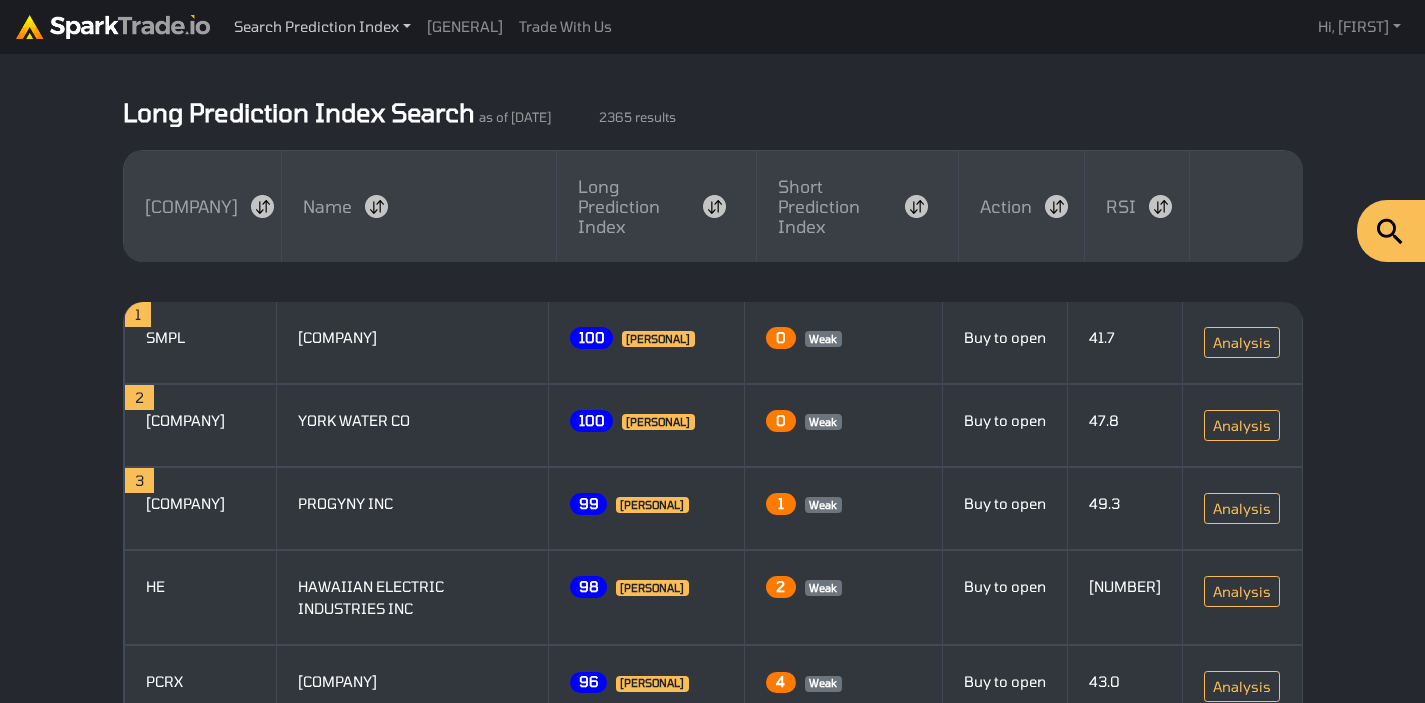 click on "Search Prediction Index" at bounding box center (322, 27) 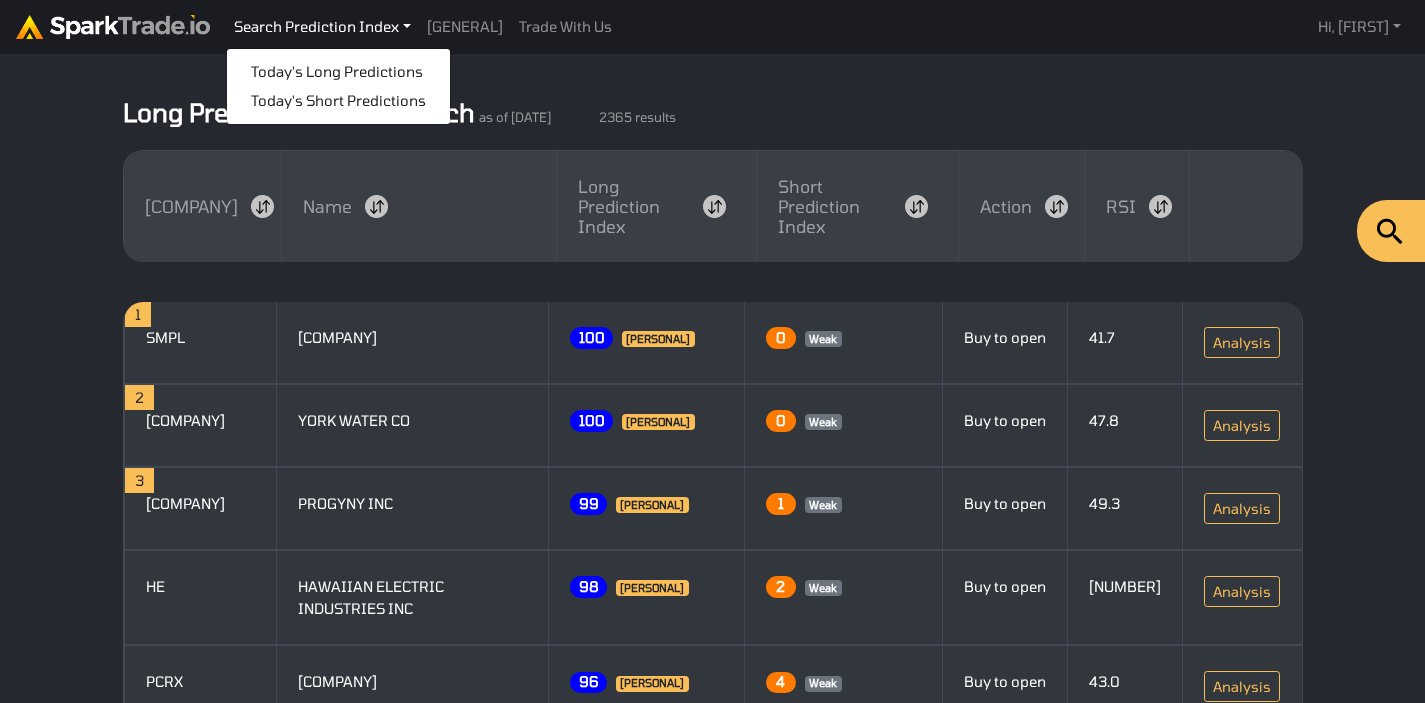 click at bounding box center [113, 27] 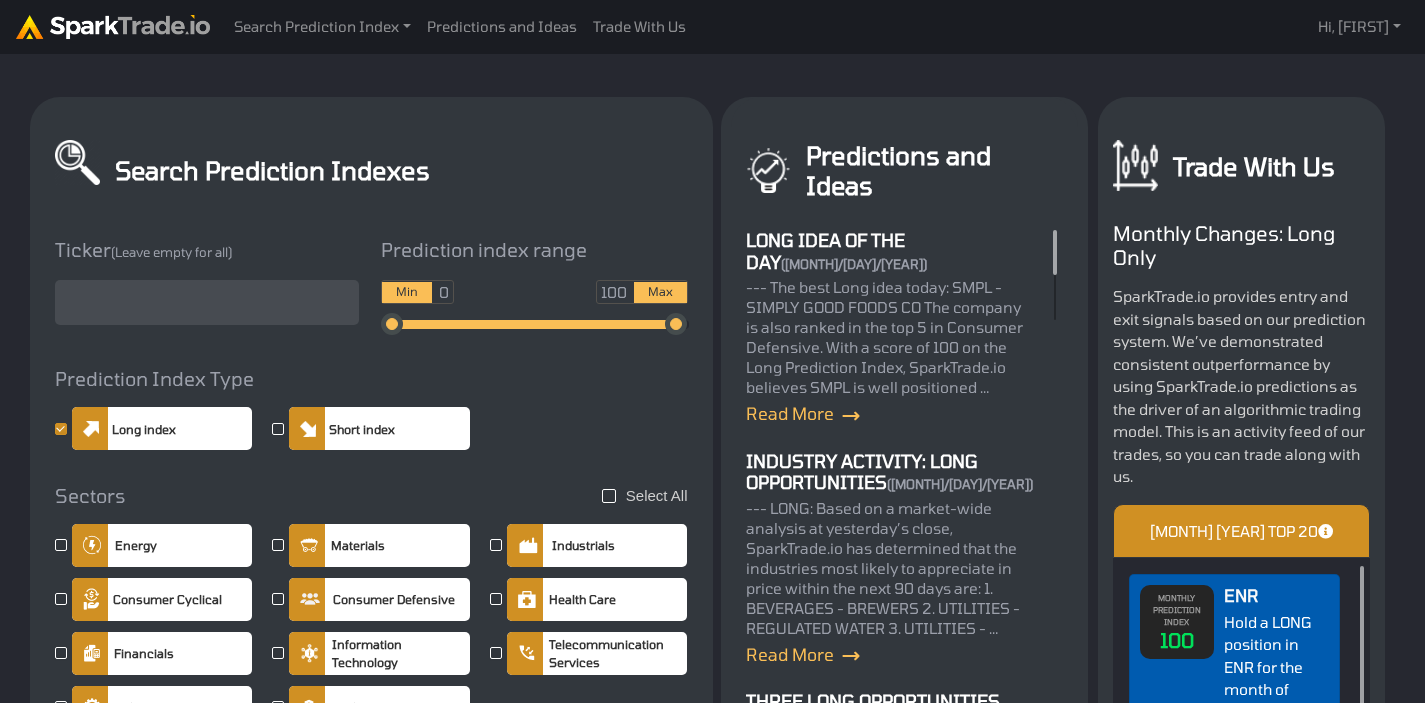 scroll, scrollTop: 0, scrollLeft: 0, axis: both 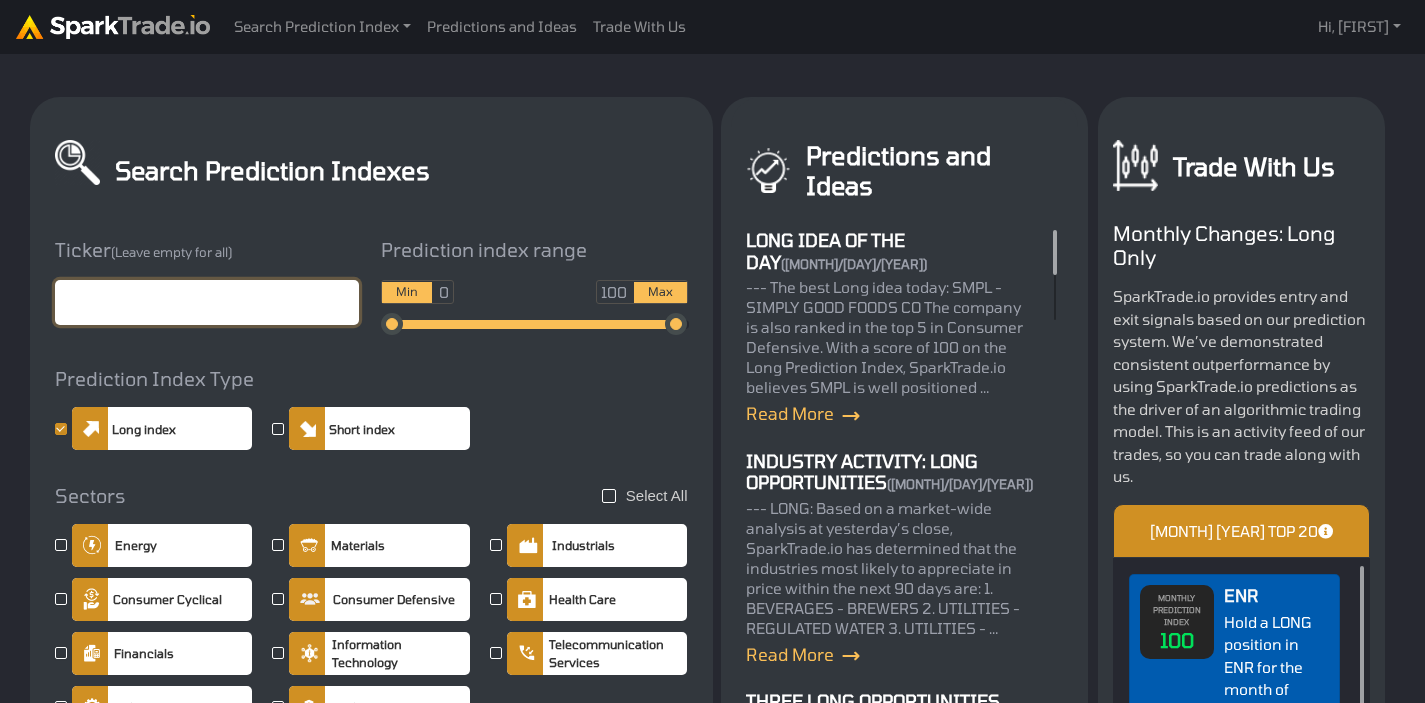 click at bounding box center (207, 302) 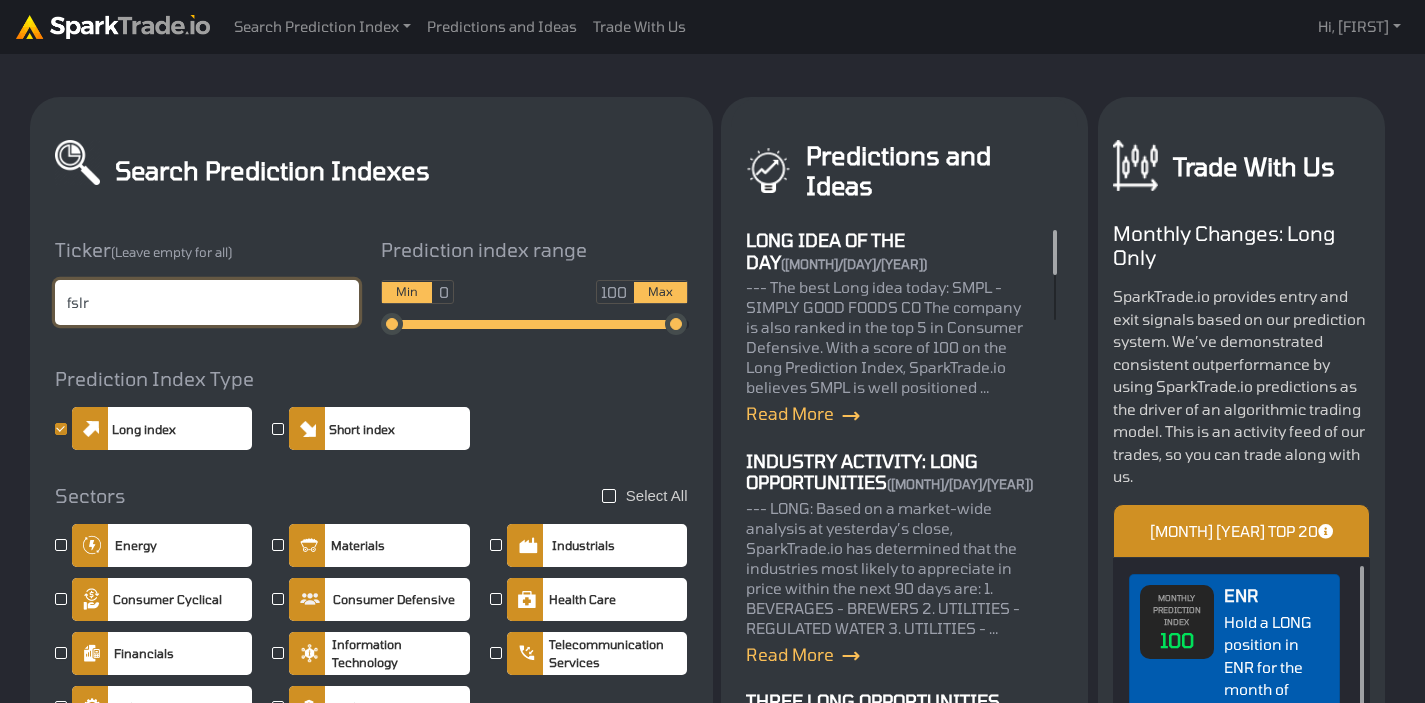 click on "fslr" at bounding box center (207, 302) 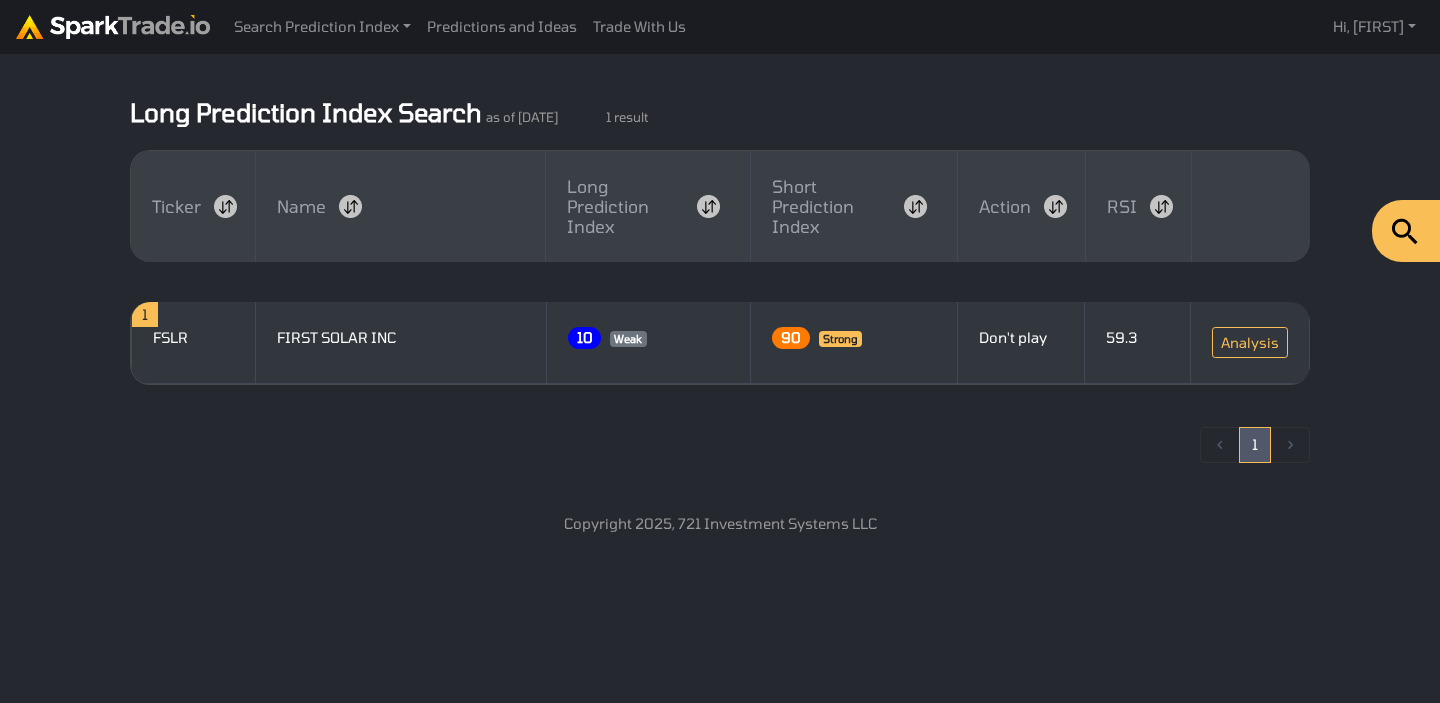 scroll, scrollTop: 0, scrollLeft: 0, axis: both 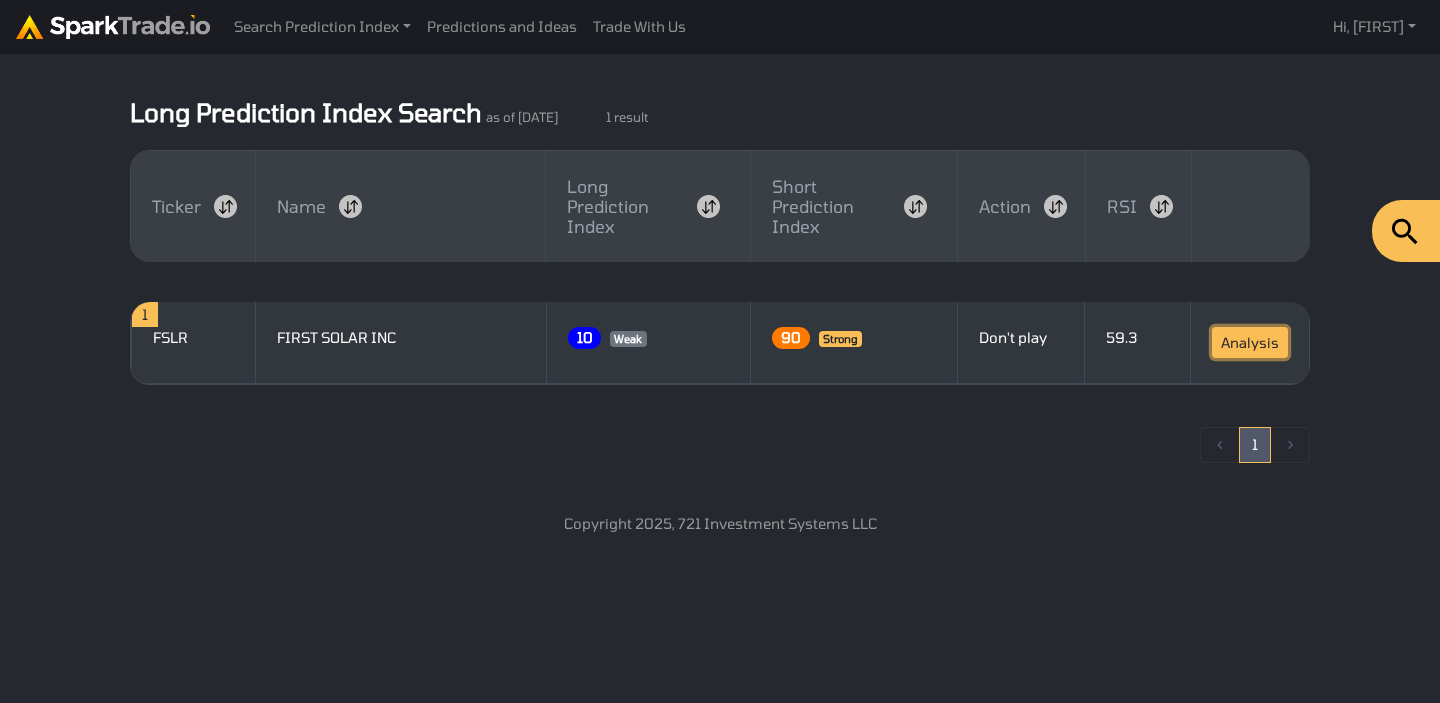 click on "Analysis" at bounding box center (1250, 342) 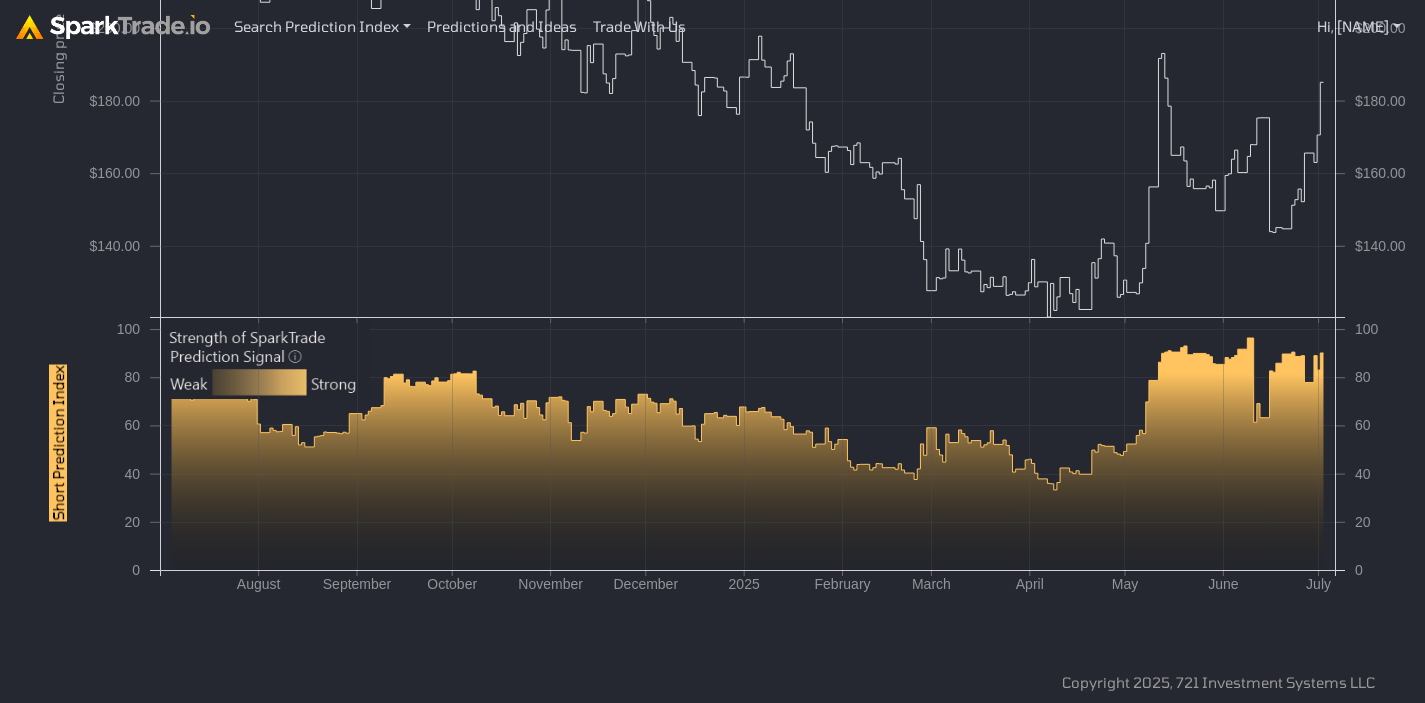 scroll, scrollTop: 1484, scrollLeft: 0, axis: vertical 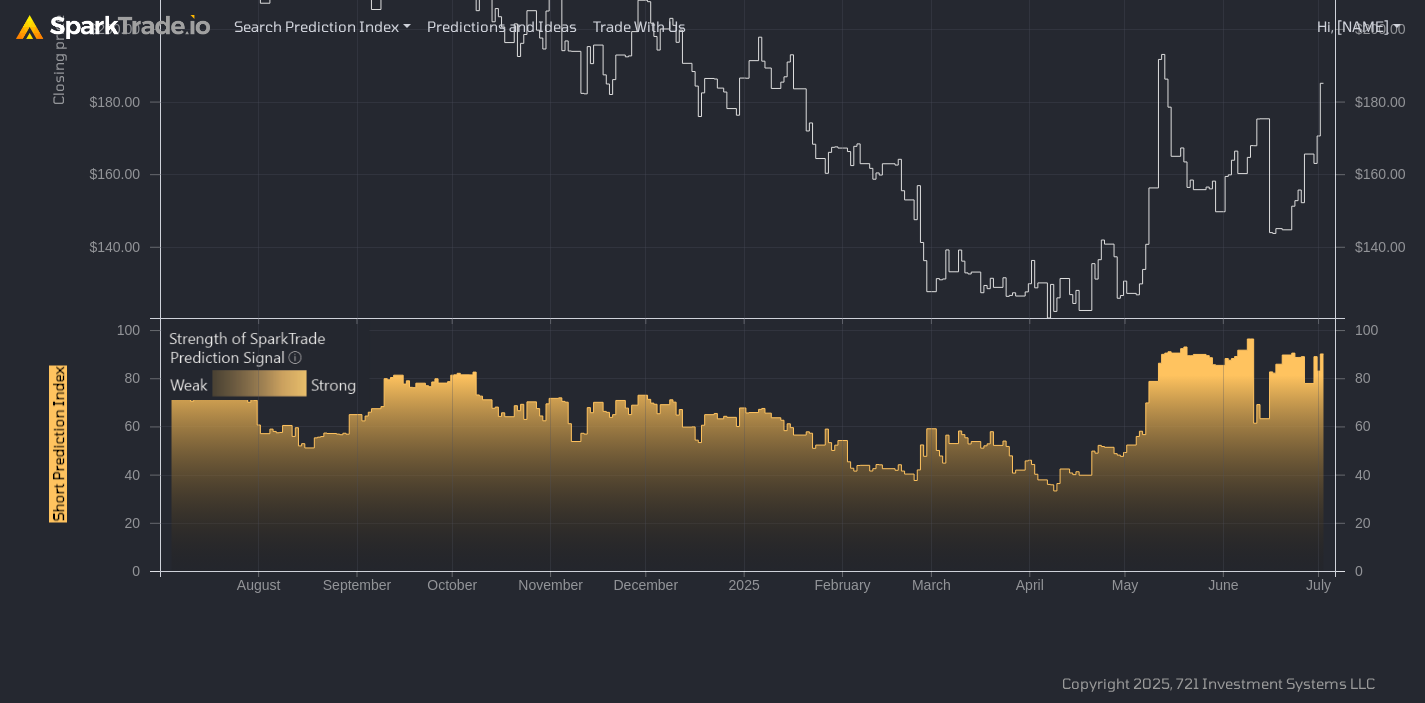 click at bounding box center [748, 455] 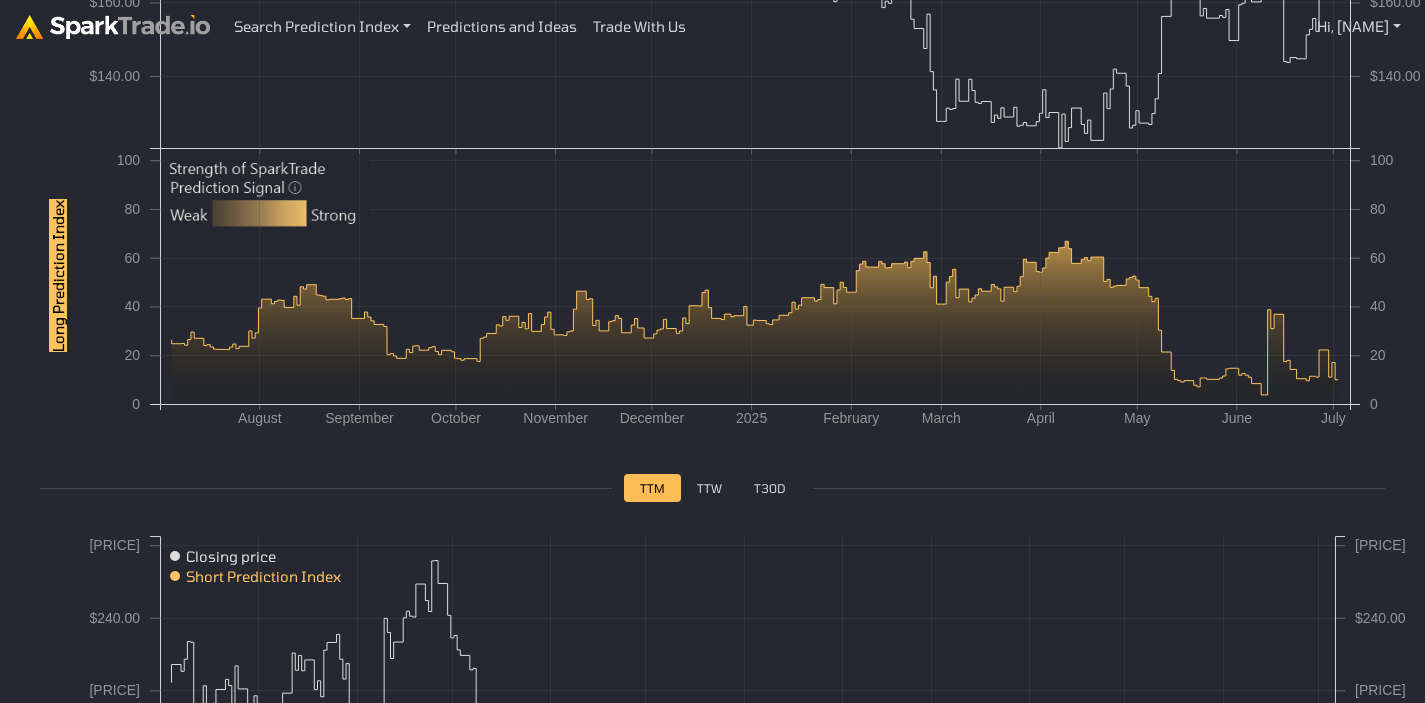 scroll, scrollTop: 821, scrollLeft: 0, axis: vertical 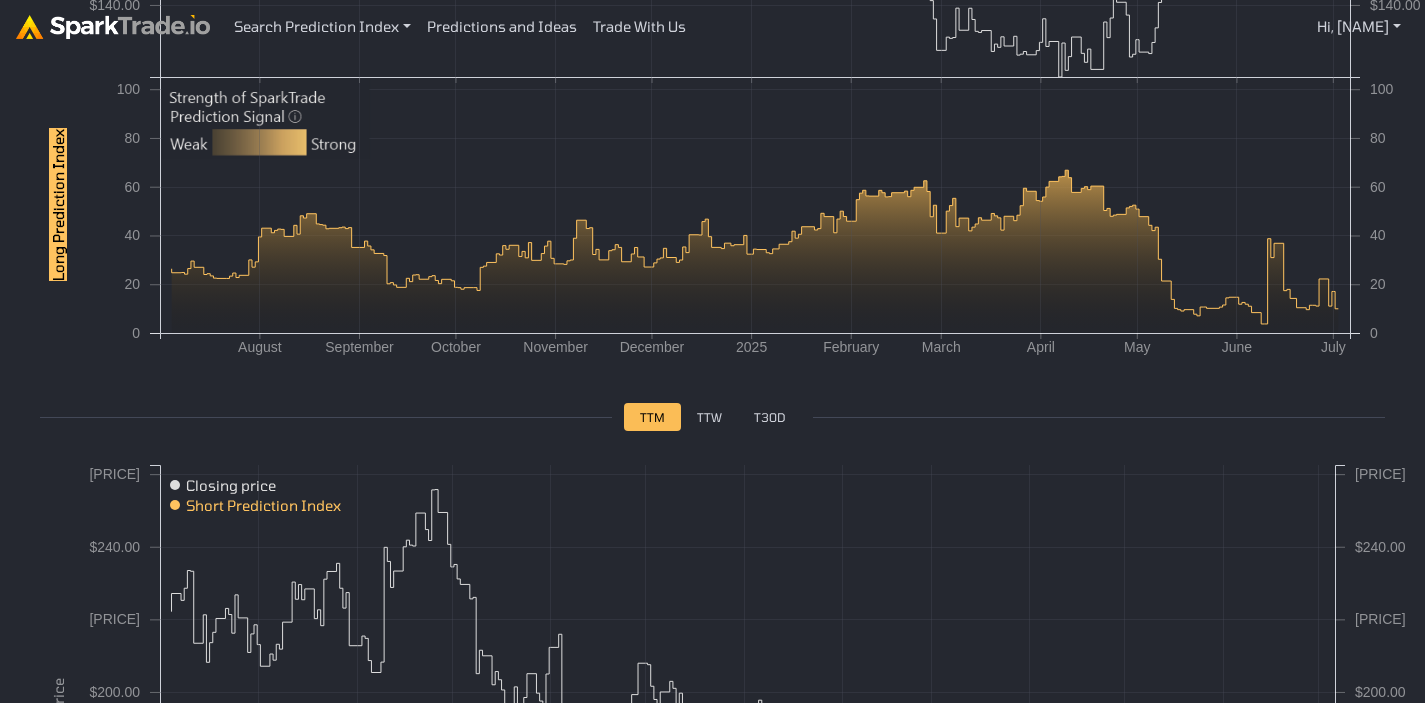 click on "FIRST SOLAR INC
[FSLR]
How to Use SparkTrade.io
×
Close: $185.03
As of: July 3, 2025
Long Prediction Index: 10
Short Prediction Index: 90
Action: Long - Don't Play
Action: Short - Sell to Open
Profit target: $140.02
Stop loss: $244.52
TTM
TTW
T30D
$140.00 $160.00 $180.00 $200.00 $220.00 $240.00 $260.00 $140.00 $160.00 $180.00 $200.00 $220.00 $240.00 $260.00 Closing price 0 20 40 60 80 100 0 20 40 60 80 100 Long Prediction Index August September October November December" at bounding box center [712, 316] 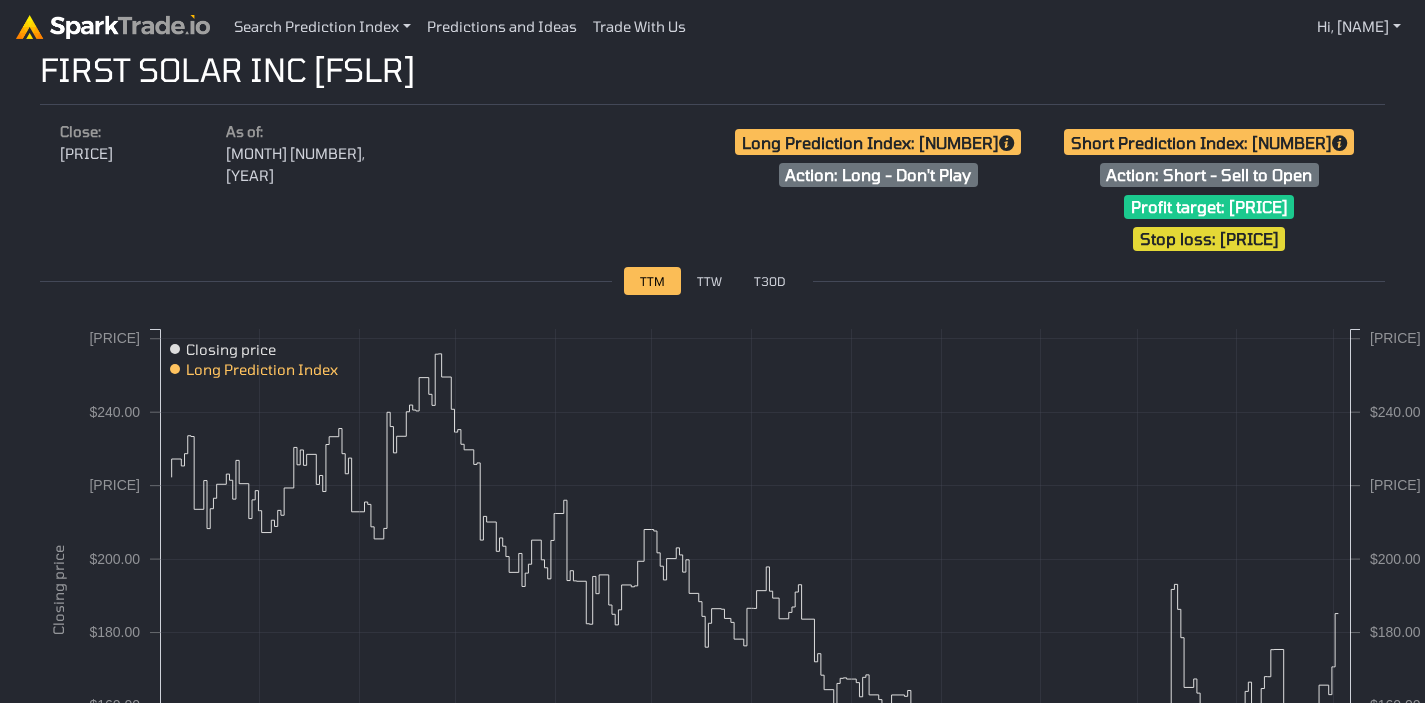 scroll, scrollTop: 0, scrollLeft: 0, axis: both 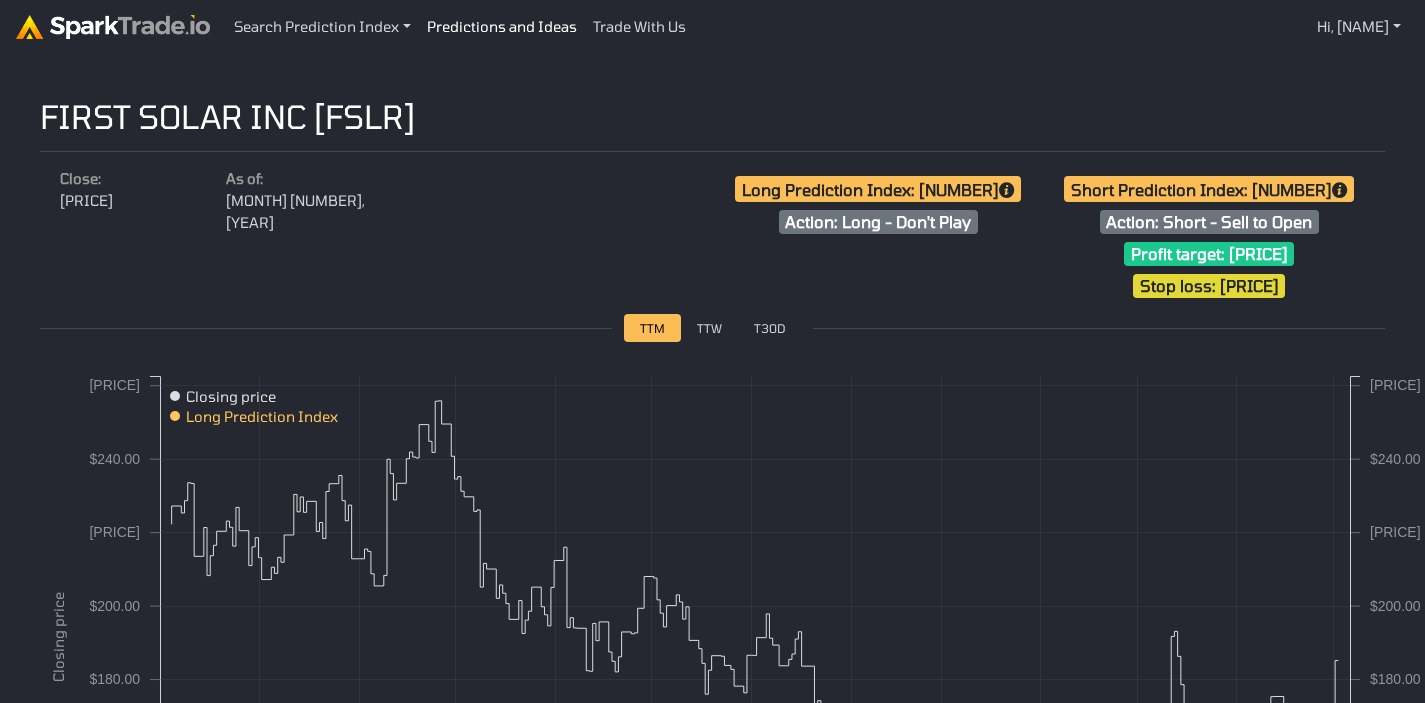 click on "Predictions and Ideas" at bounding box center (502, 27) 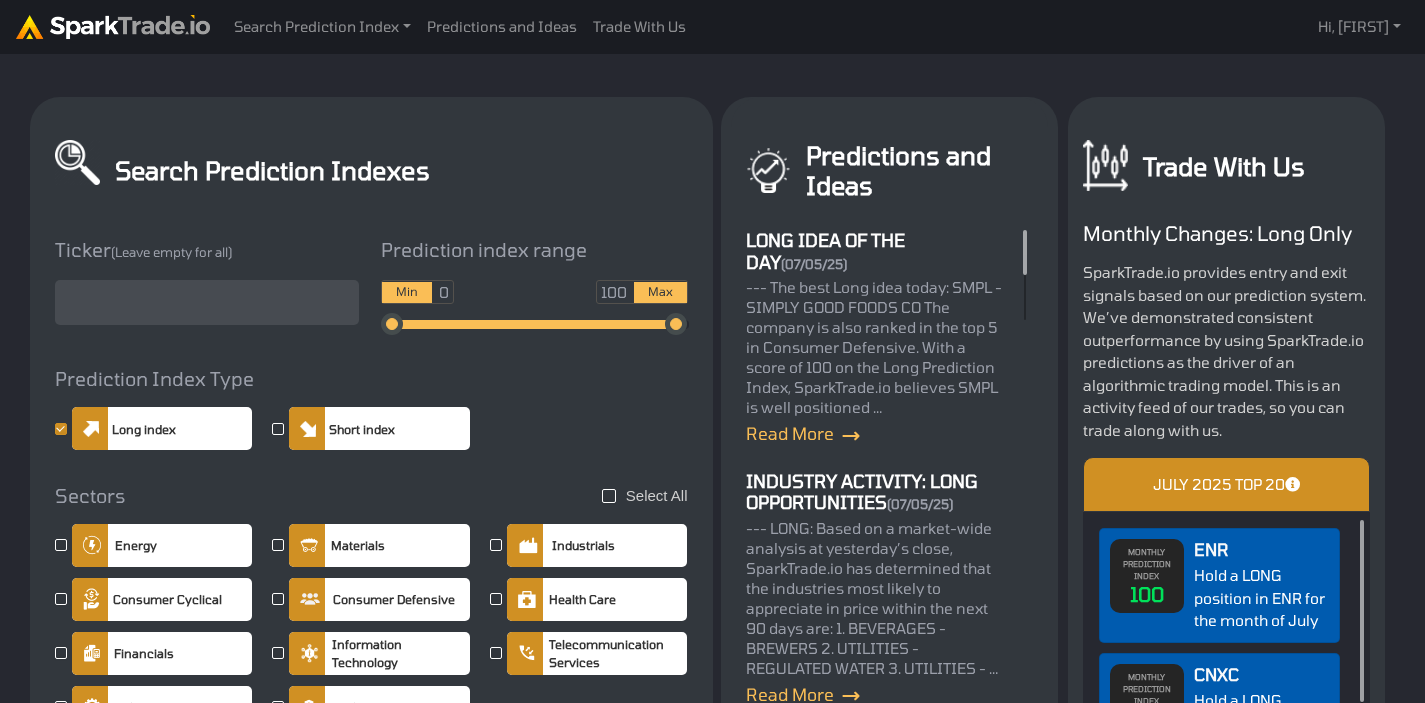 scroll, scrollTop: 47, scrollLeft: 0, axis: vertical 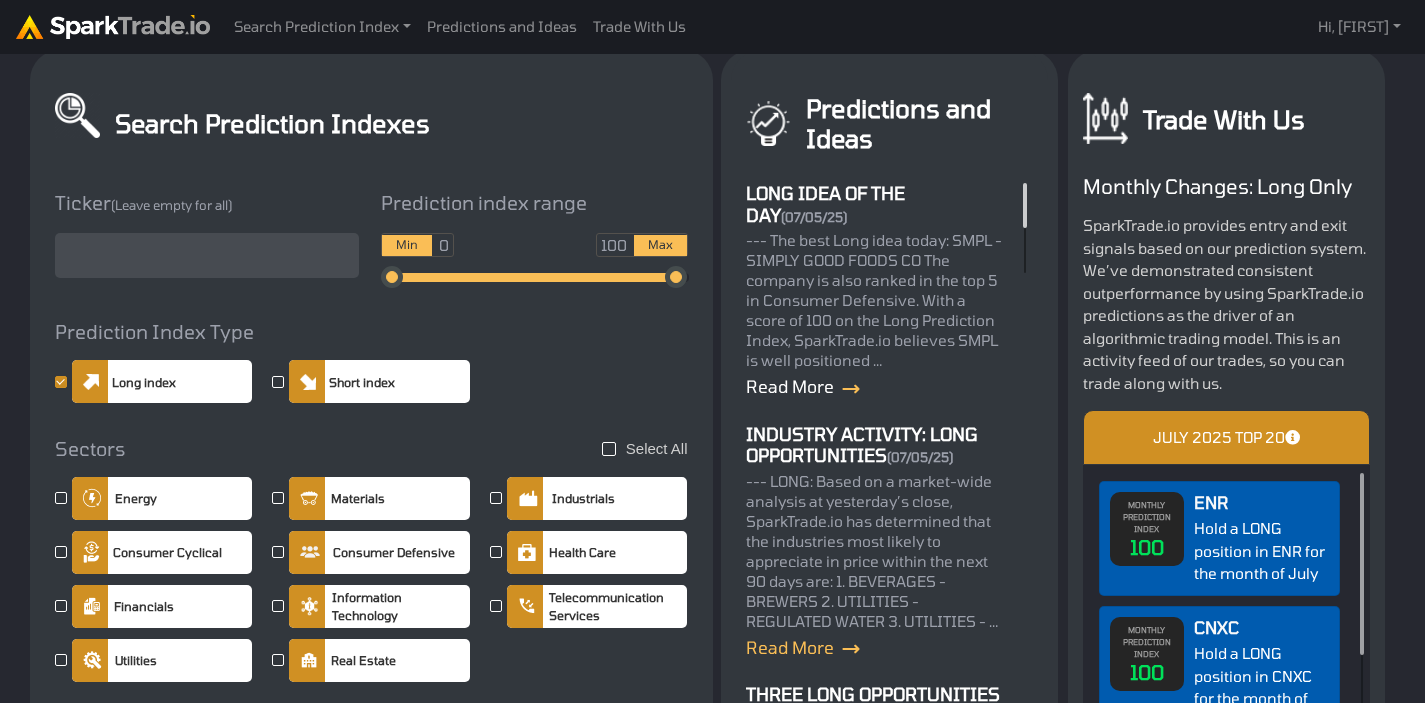 click on "Read  More" at bounding box center [803, 386] 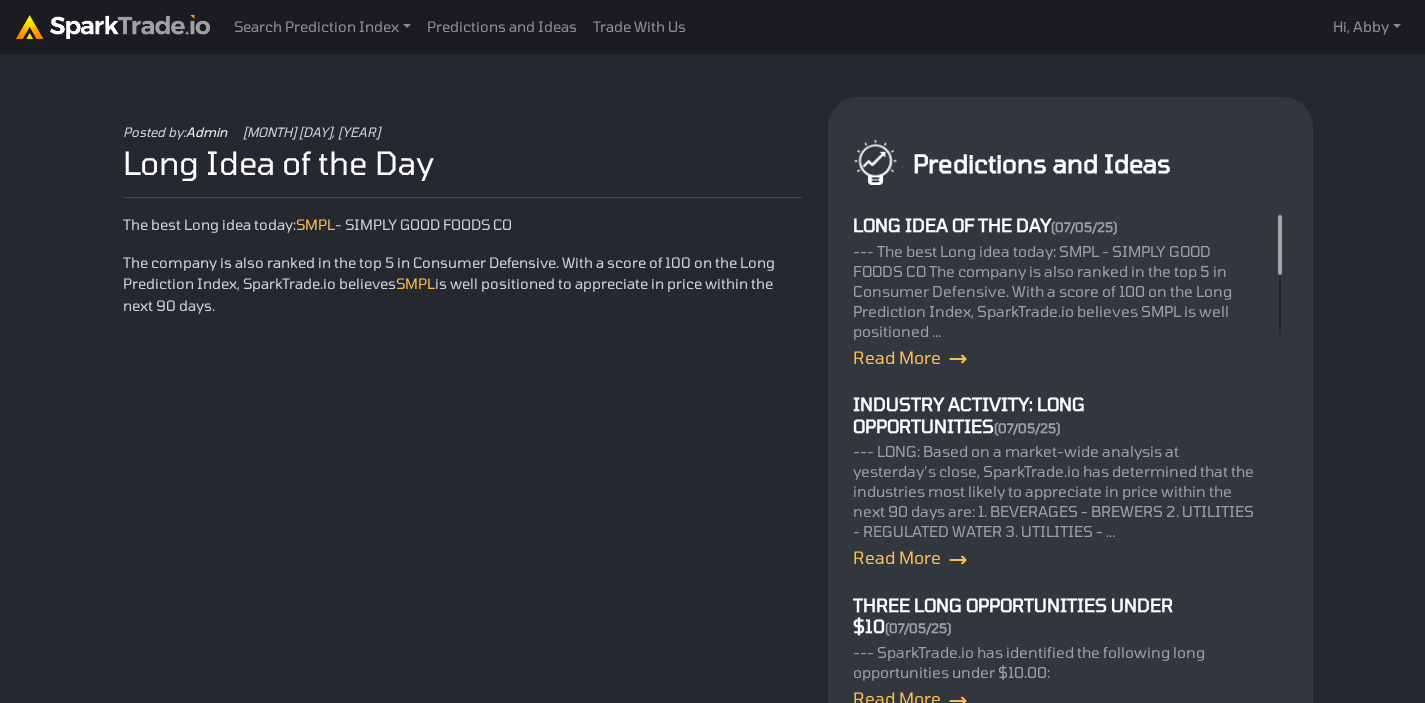 scroll, scrollTop: 0, scrollLeft: 0, axis: both 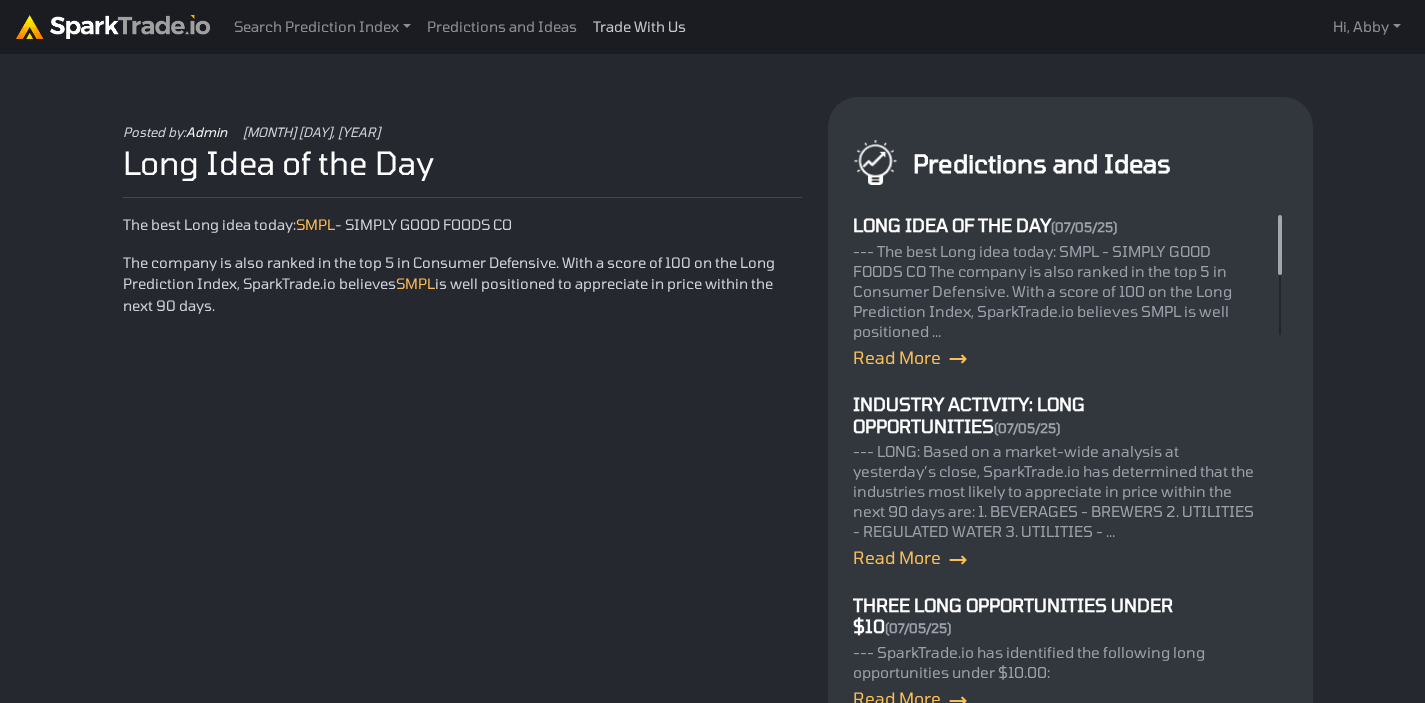 click on "Trade With Us" at bounding box center [639, 27] 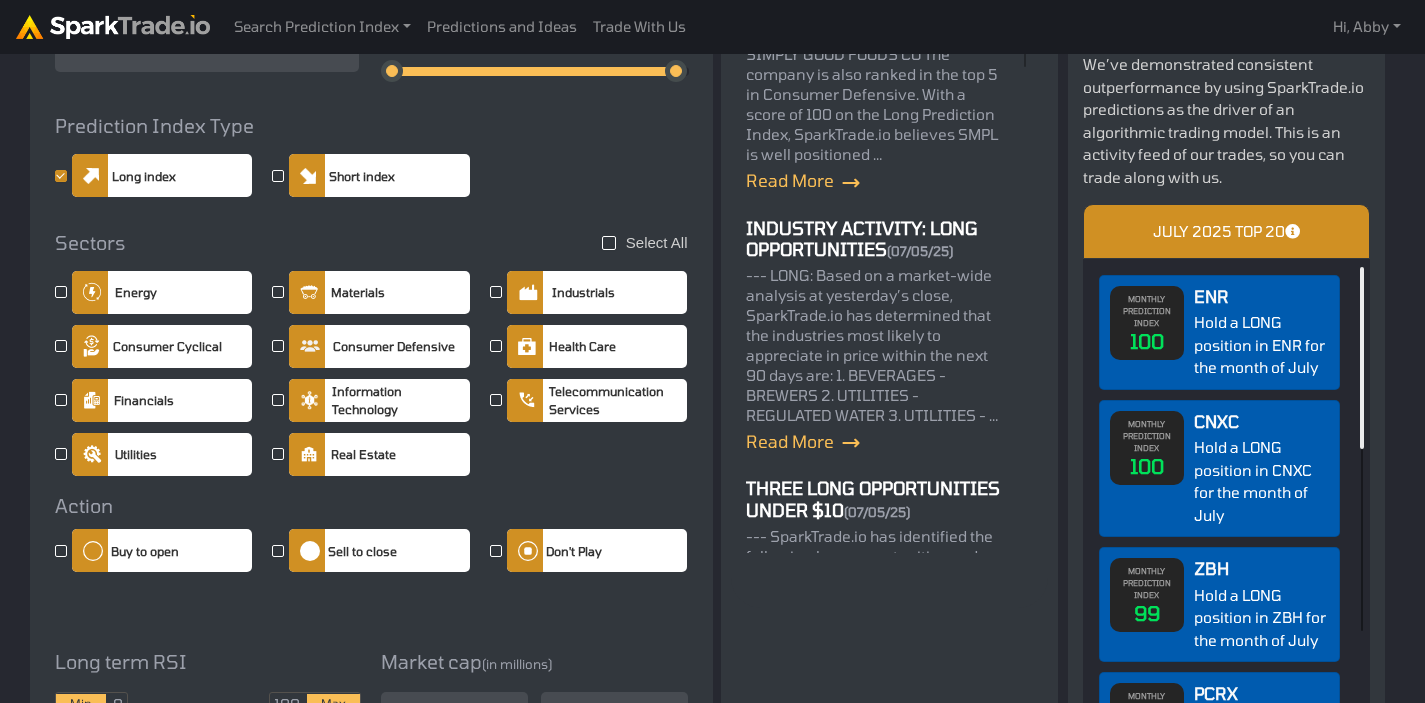 scroll, scrollTop: 0, scrollLeft: 0, axis: both 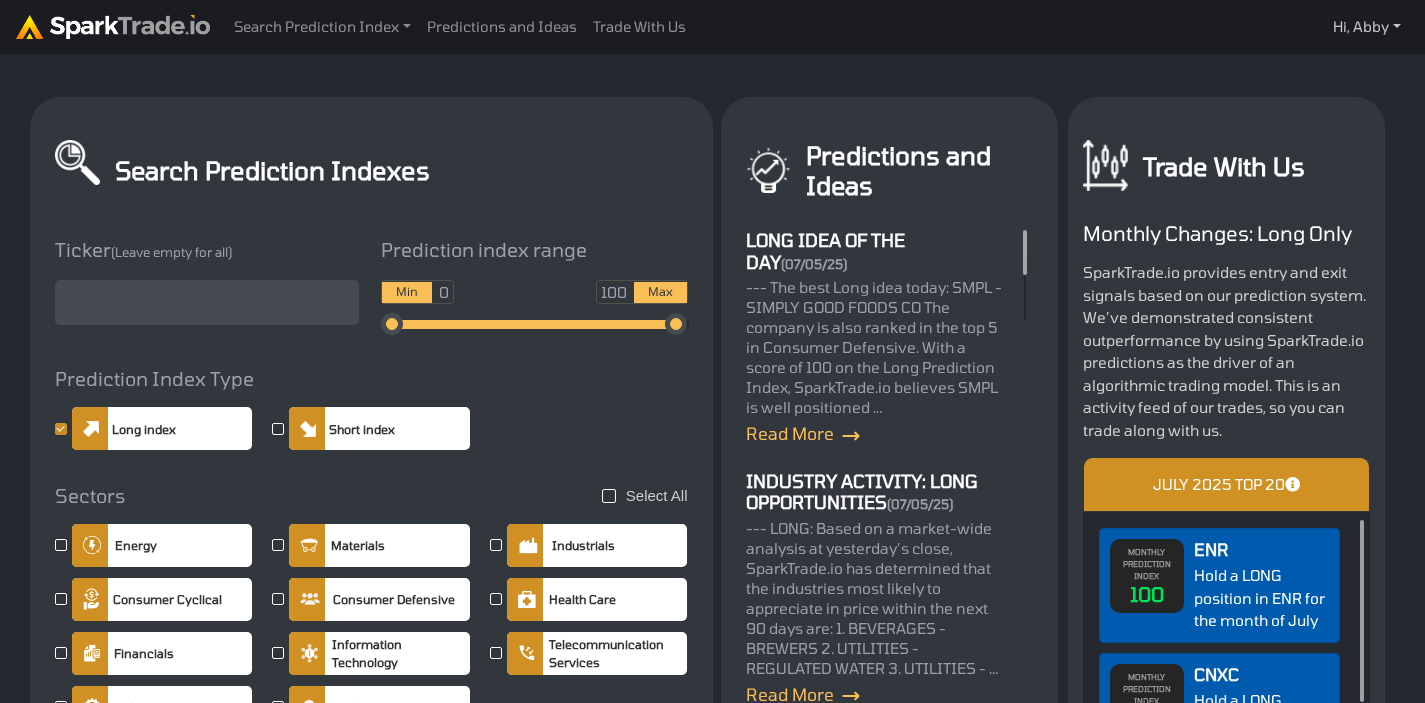click on "Hi,
Abby" at bounding box center (1367, 27) 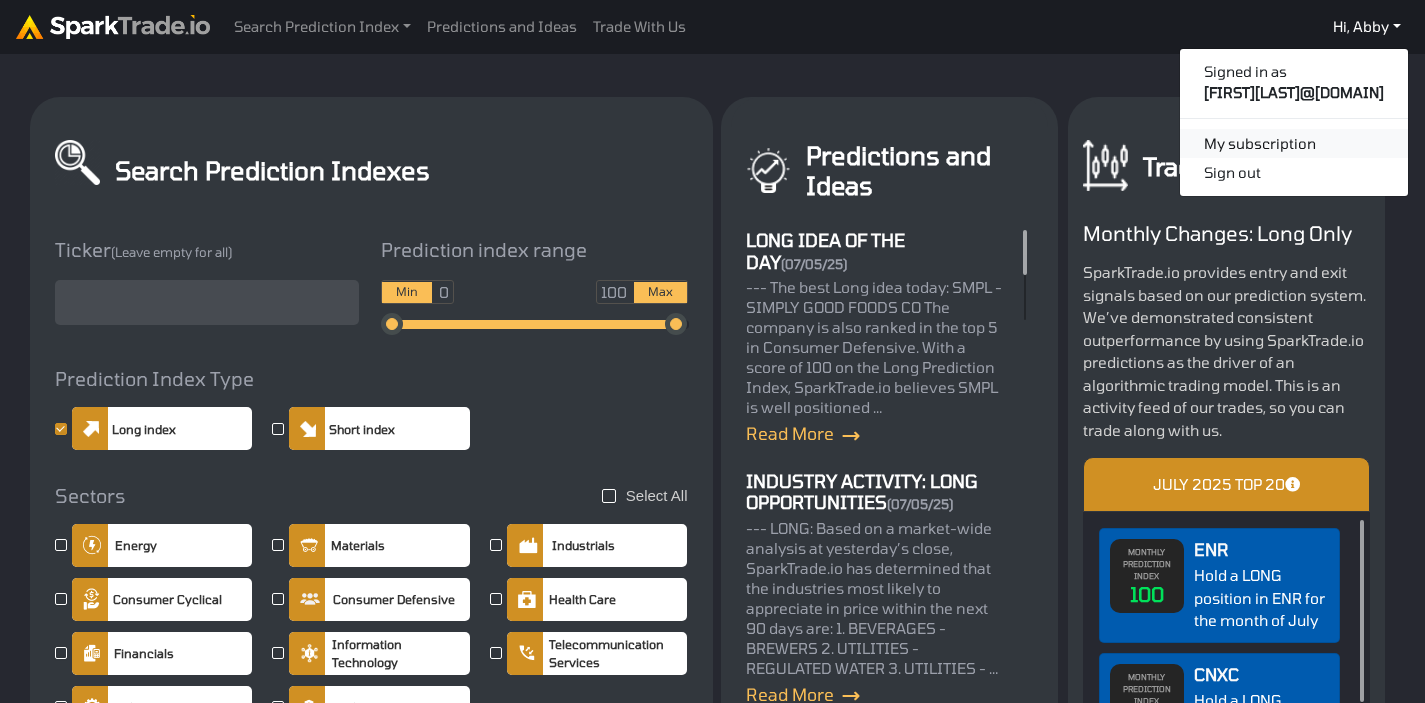 click on "My subscription" at bounding box center (1294, 144) 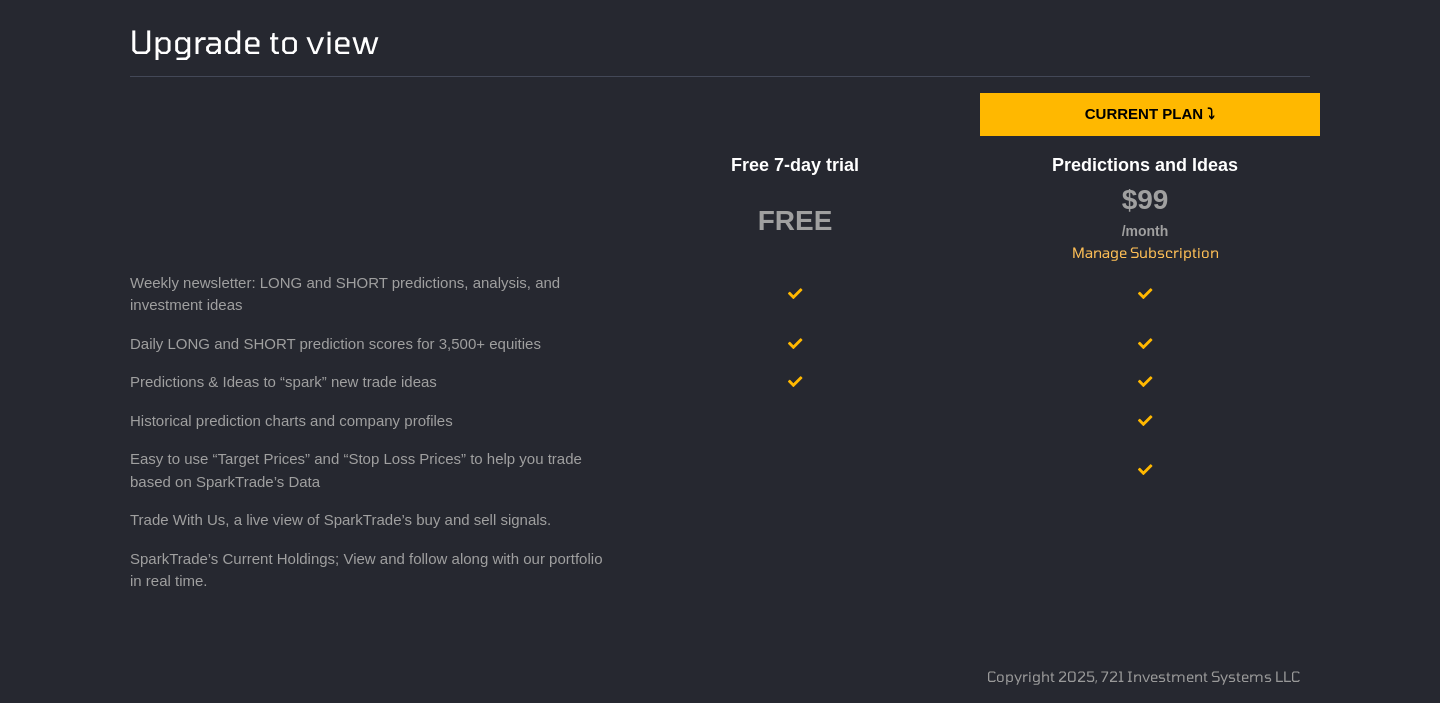 scroll, scrollTop: 0, scrollLeft: 0, axis: both 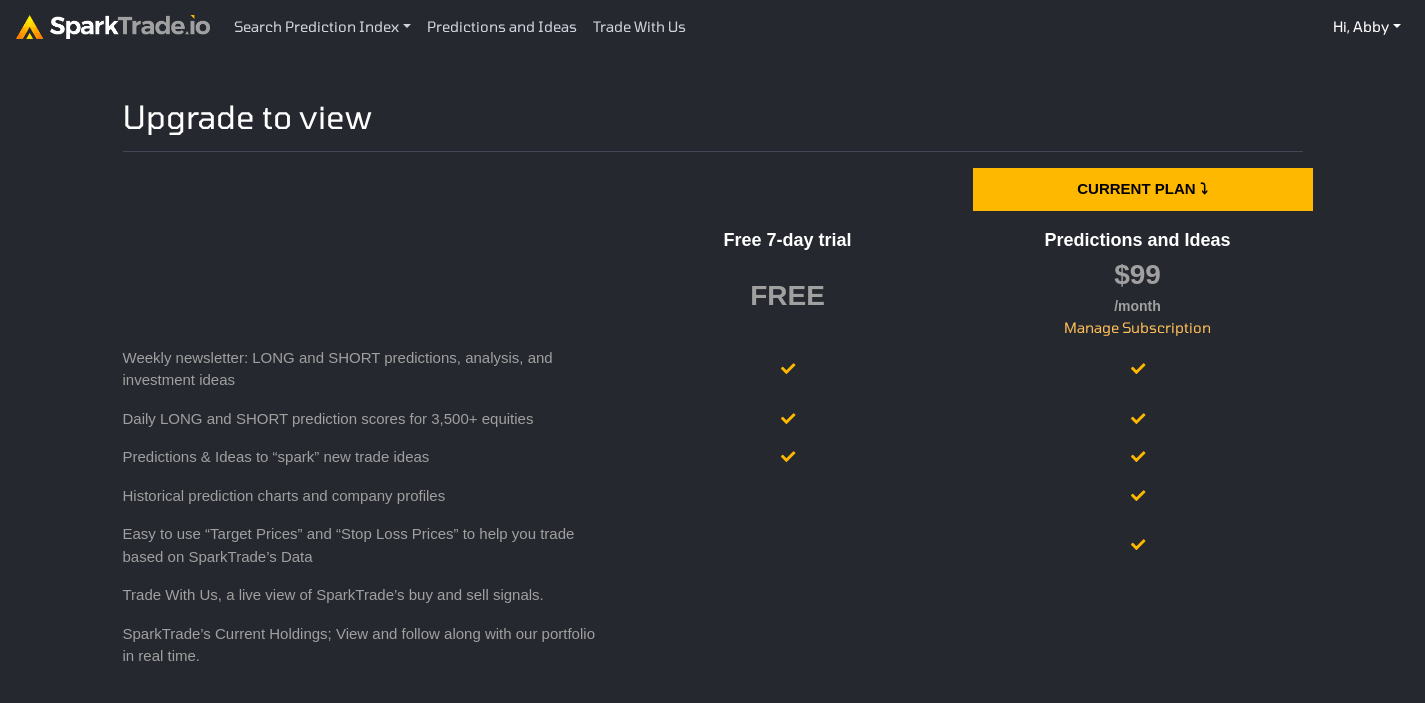 click on "Hi,
Abby" at bounding box center [1367, 27] 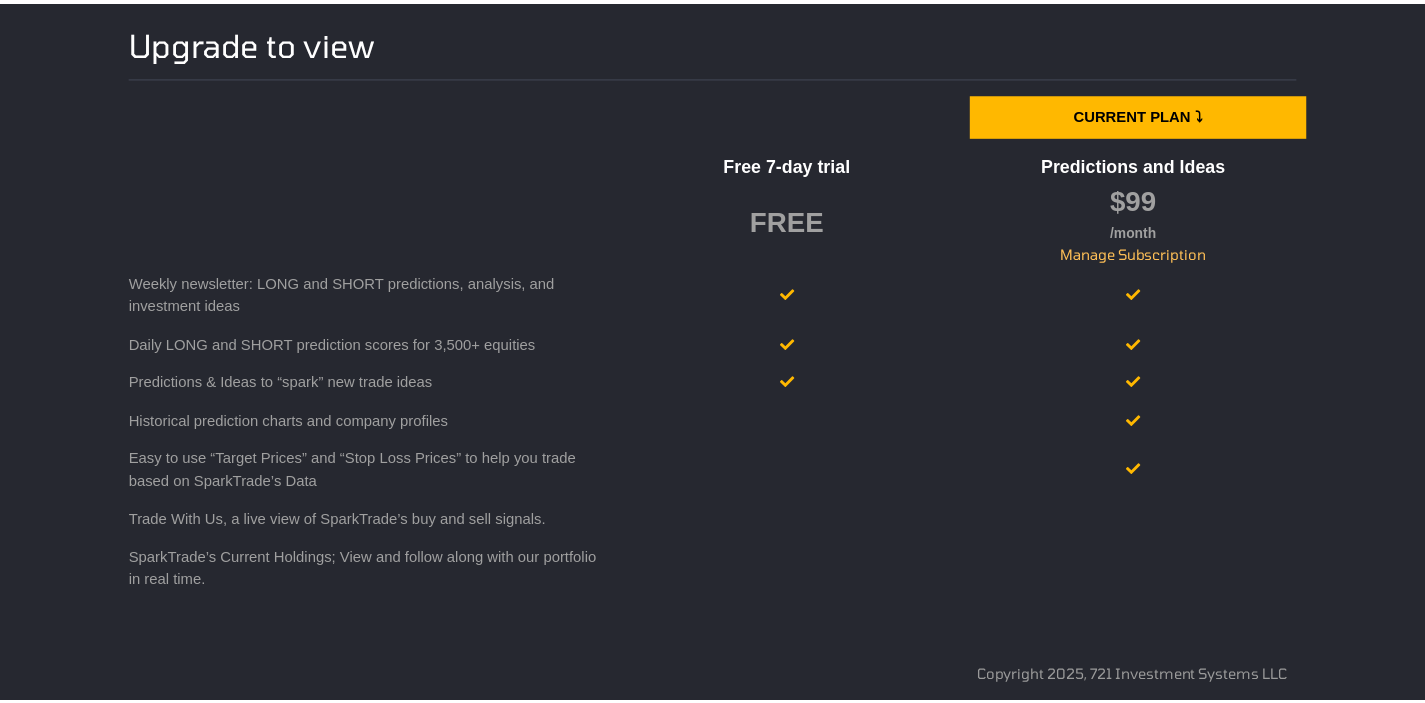 scroll, scrollTop: 0, scrollLeft: 0, axis: both 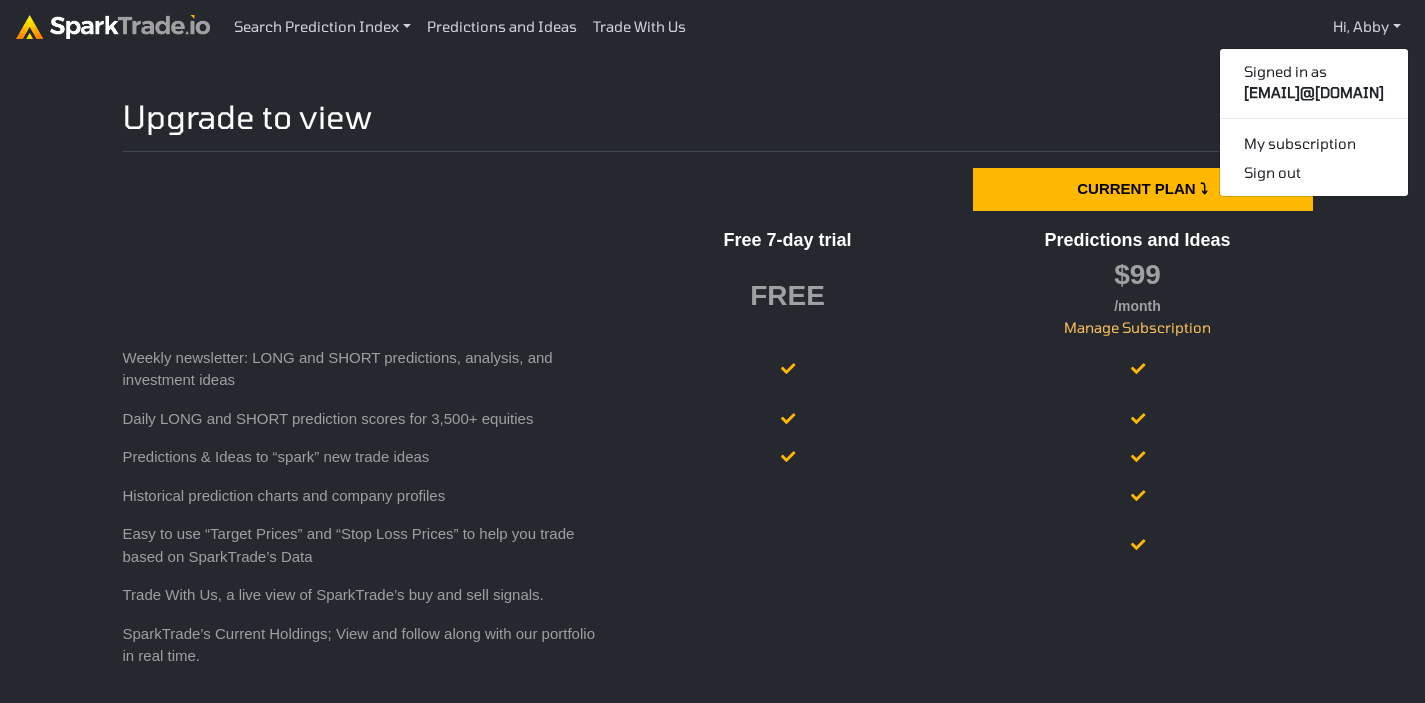 click on "$99
/month
Manage Subscription" at bounding box center [1138, 296] 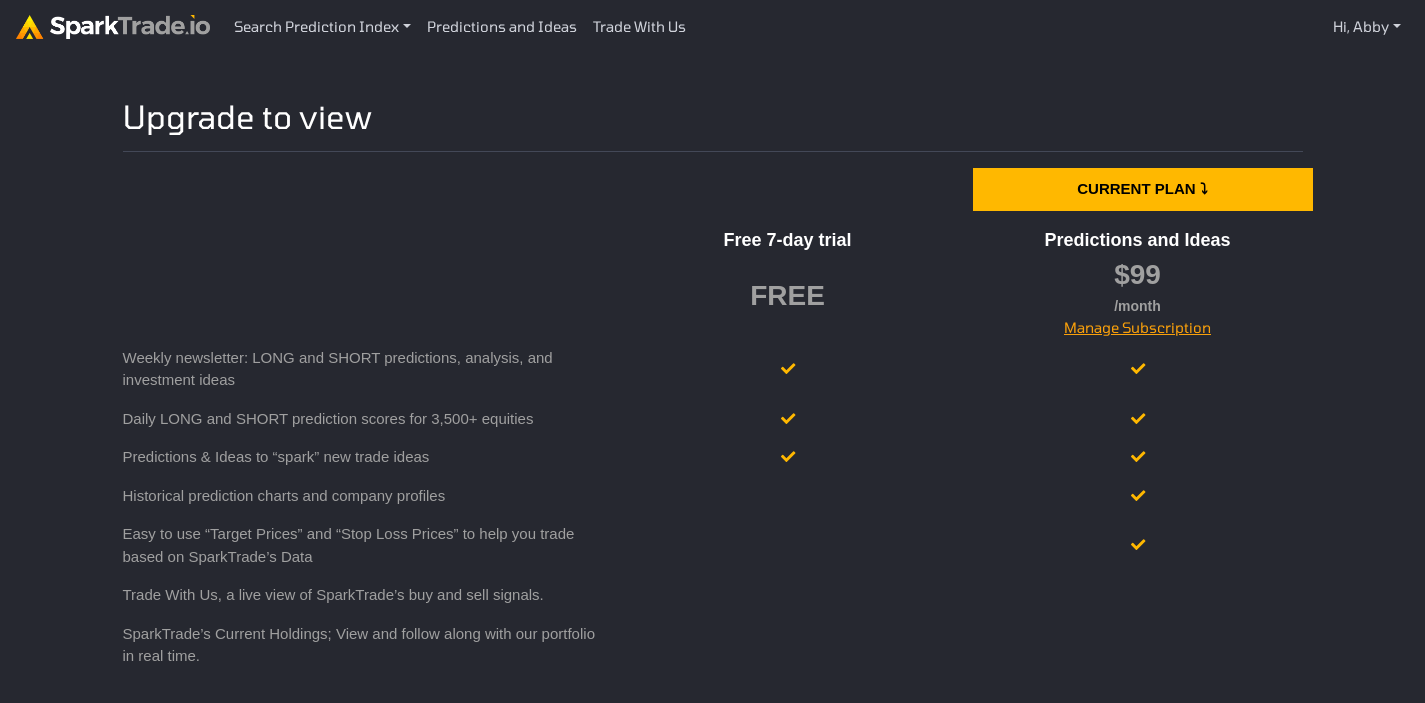 click on "Manage Subscription" at bounding box center [1137, 327] 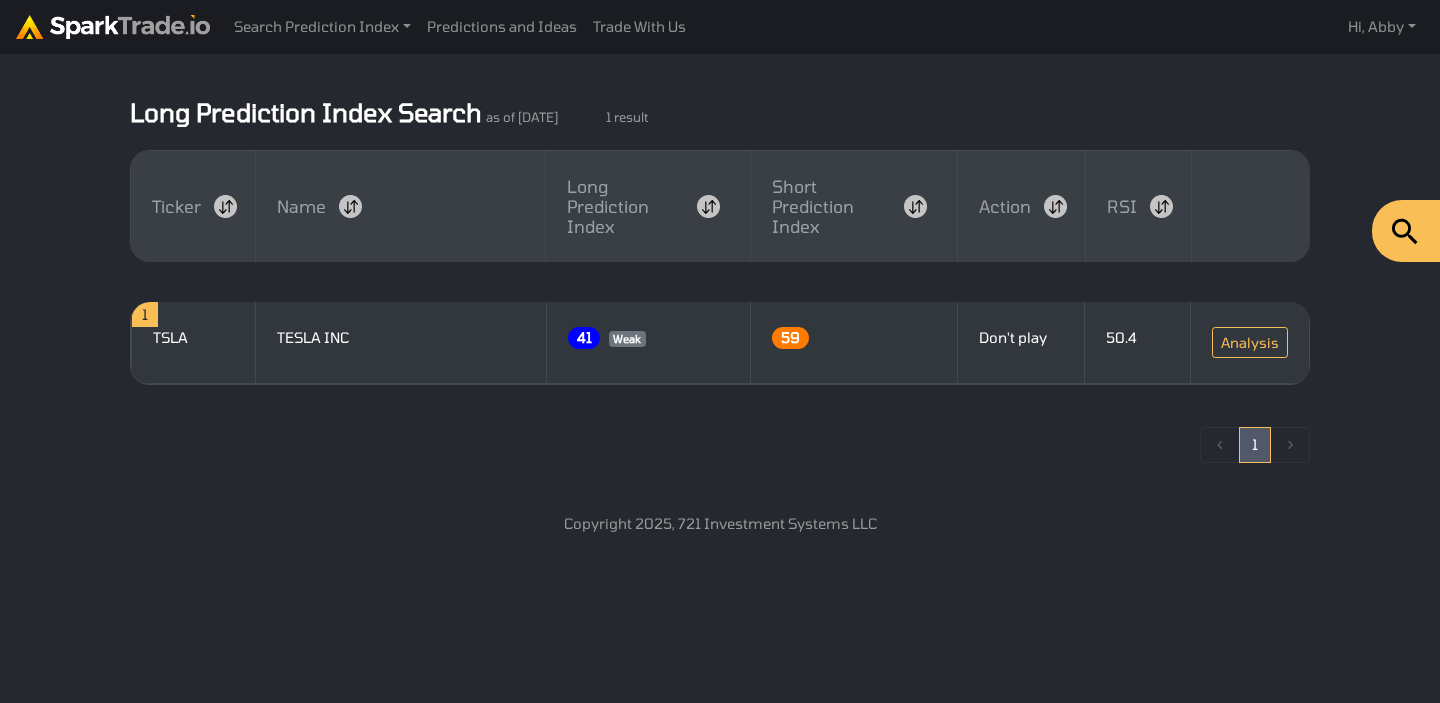 scroll, scrollTop: 0, scrollLeft: 0, axis: both 